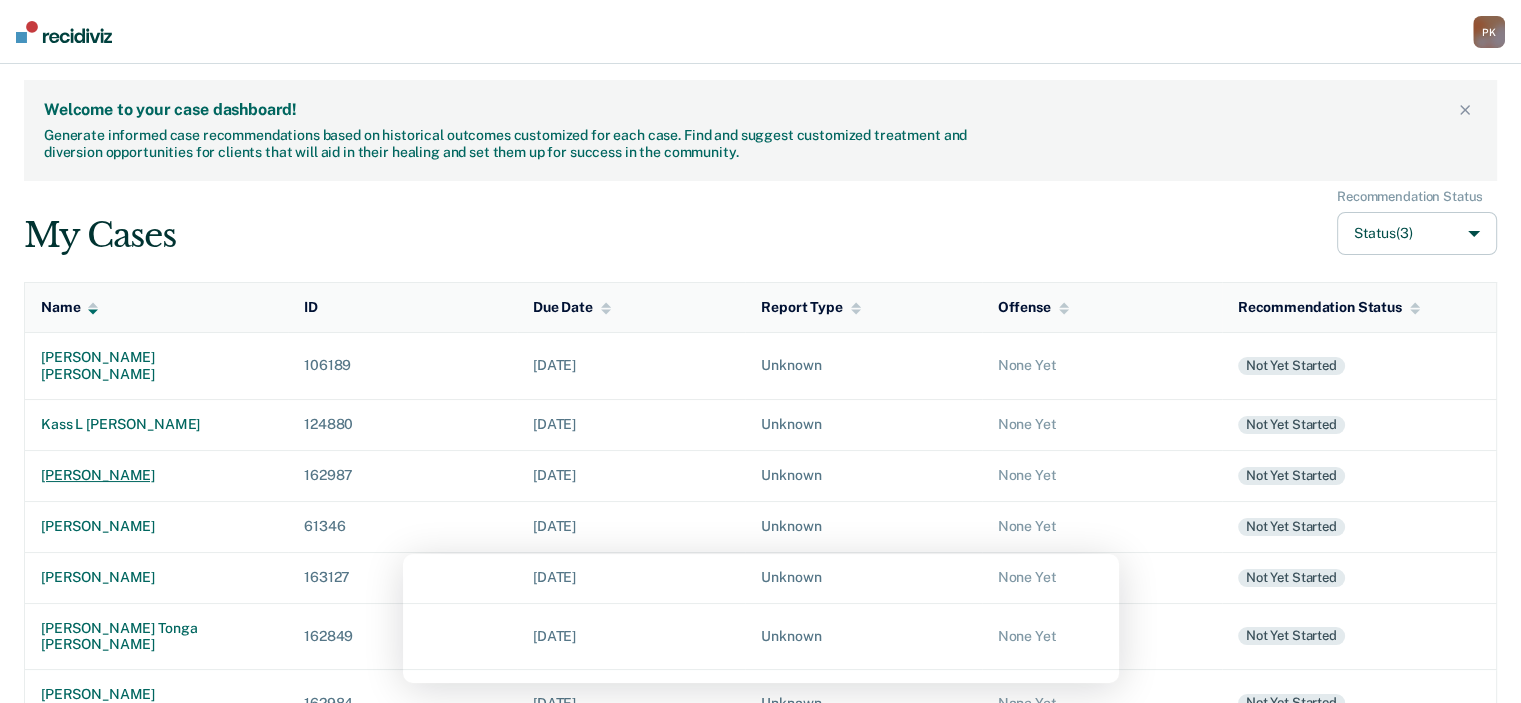 scroll, scrollTop: 166, scrollLeft: 0, axis: vertical 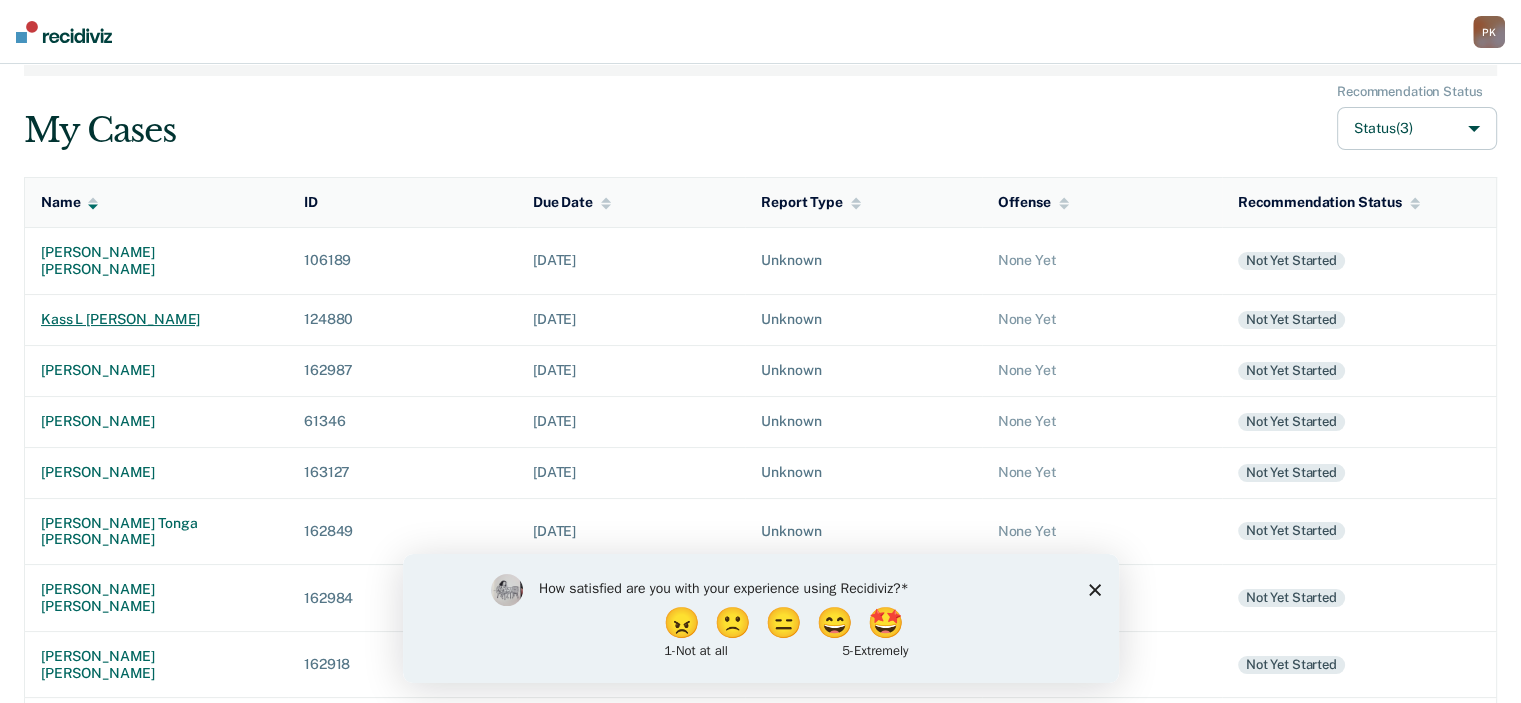 click on "kass l [PERSON_NAME]" at bounding box center [156, 319] 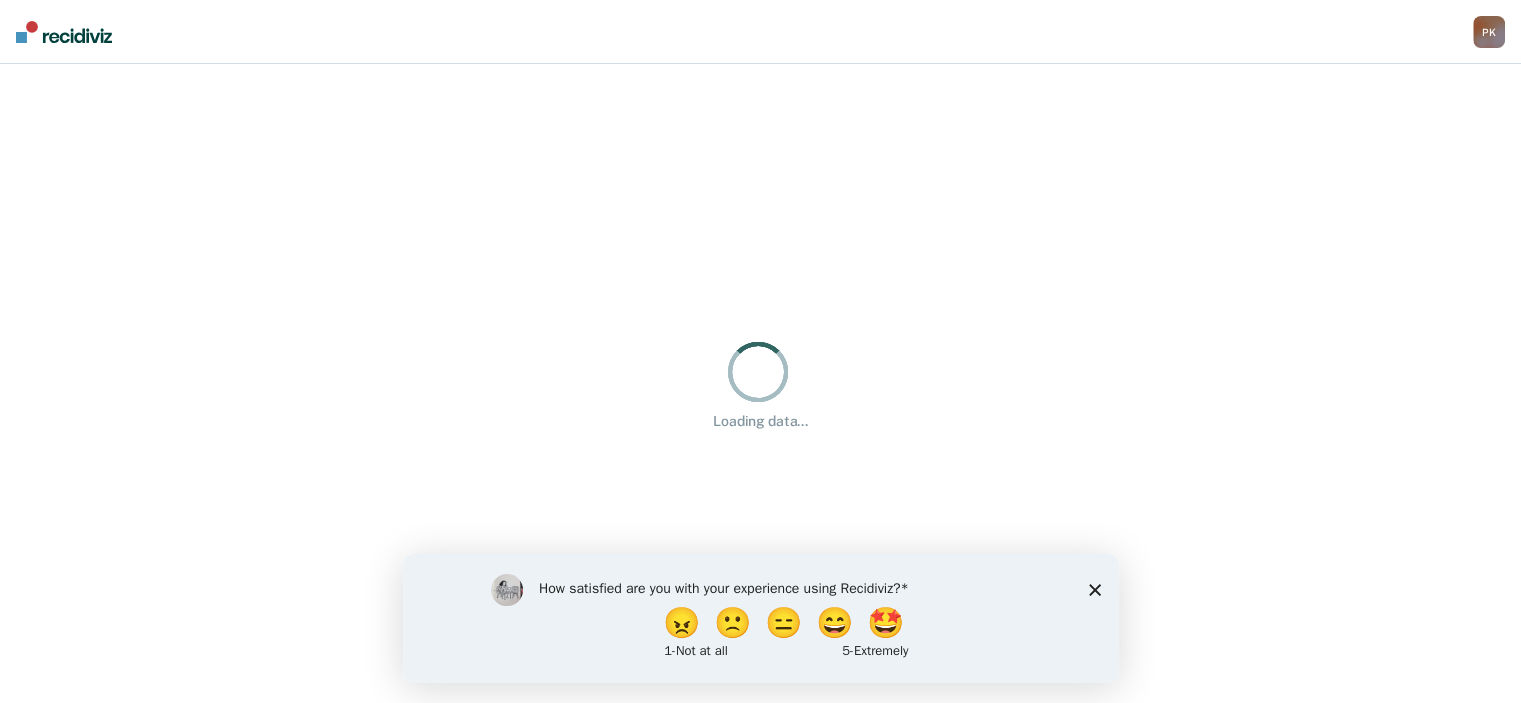 scroll, scrollTop: 0, scrollLeft: 0, axis: both 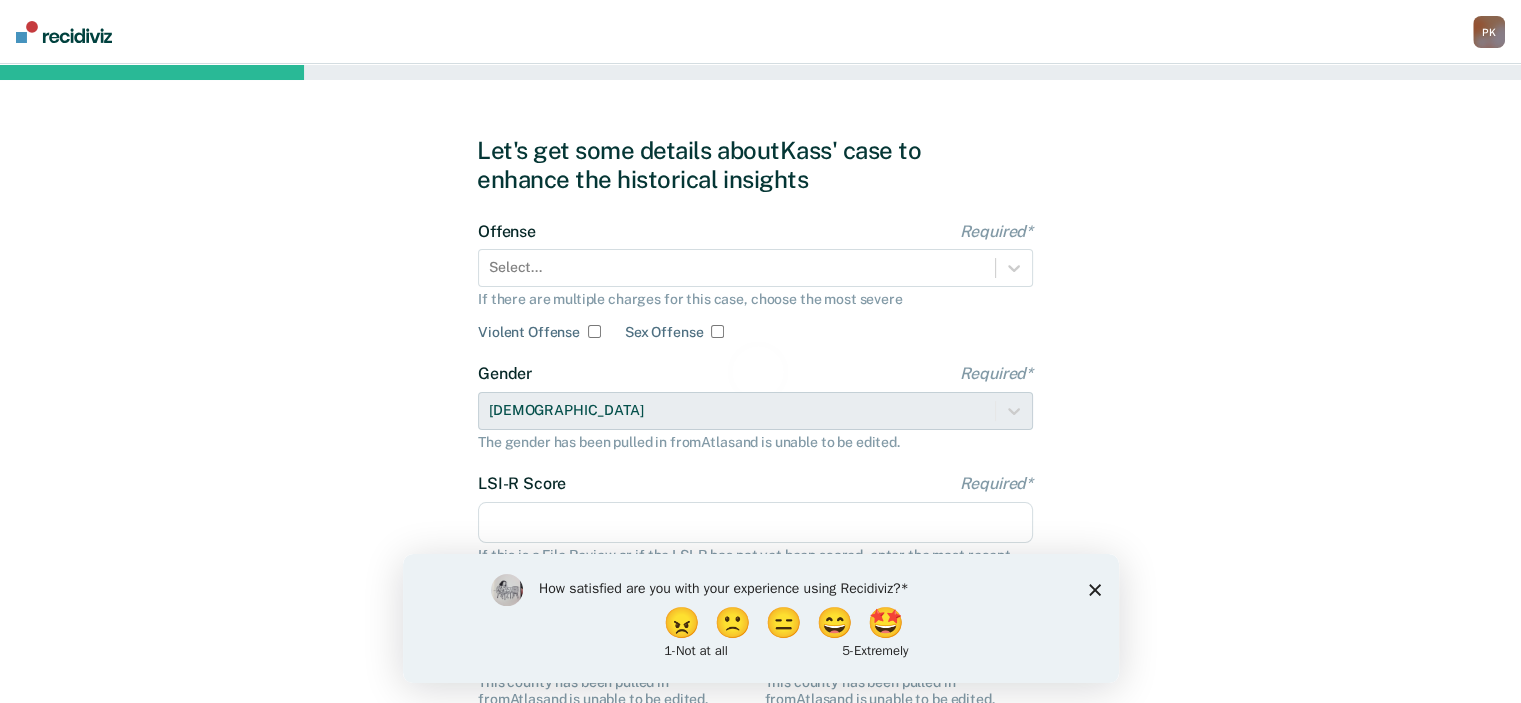 click 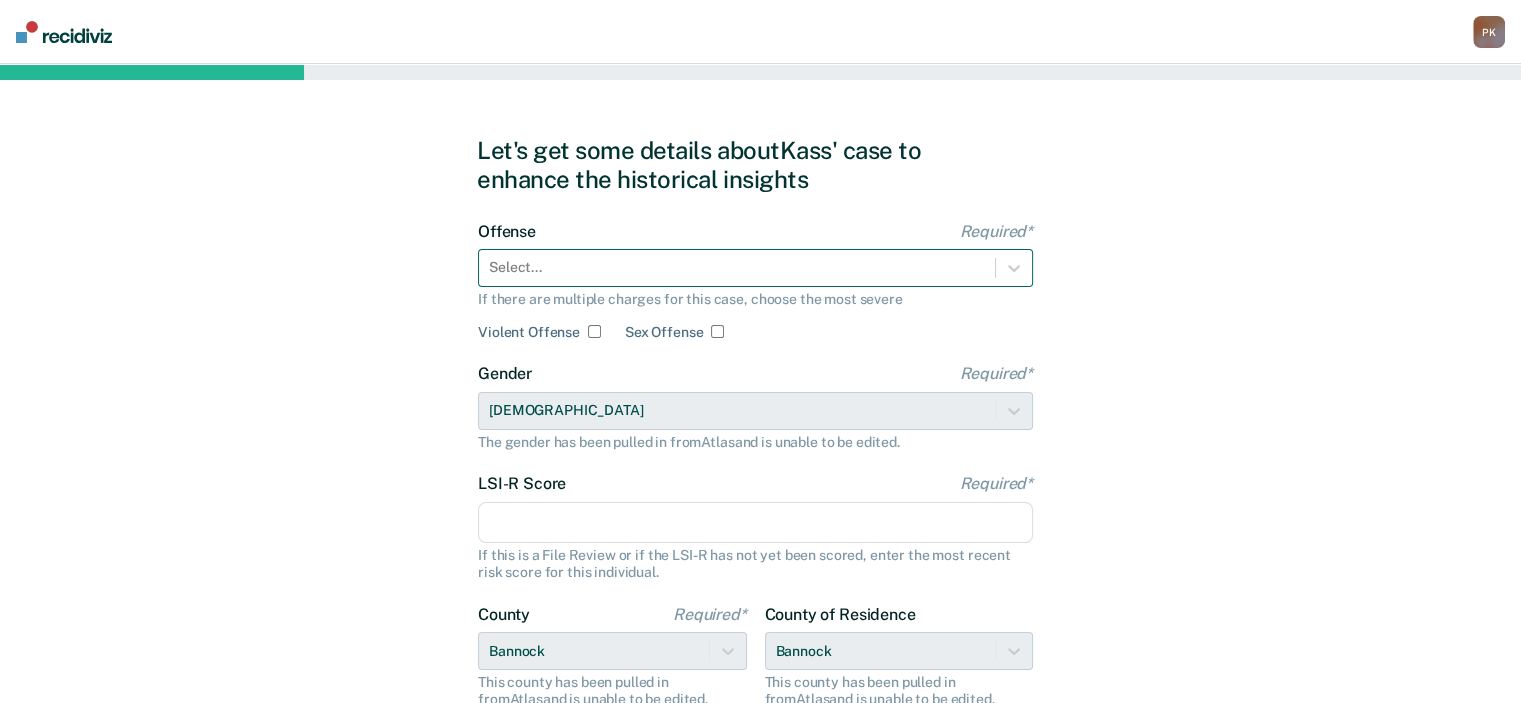 click at bounding box center [737, 267] 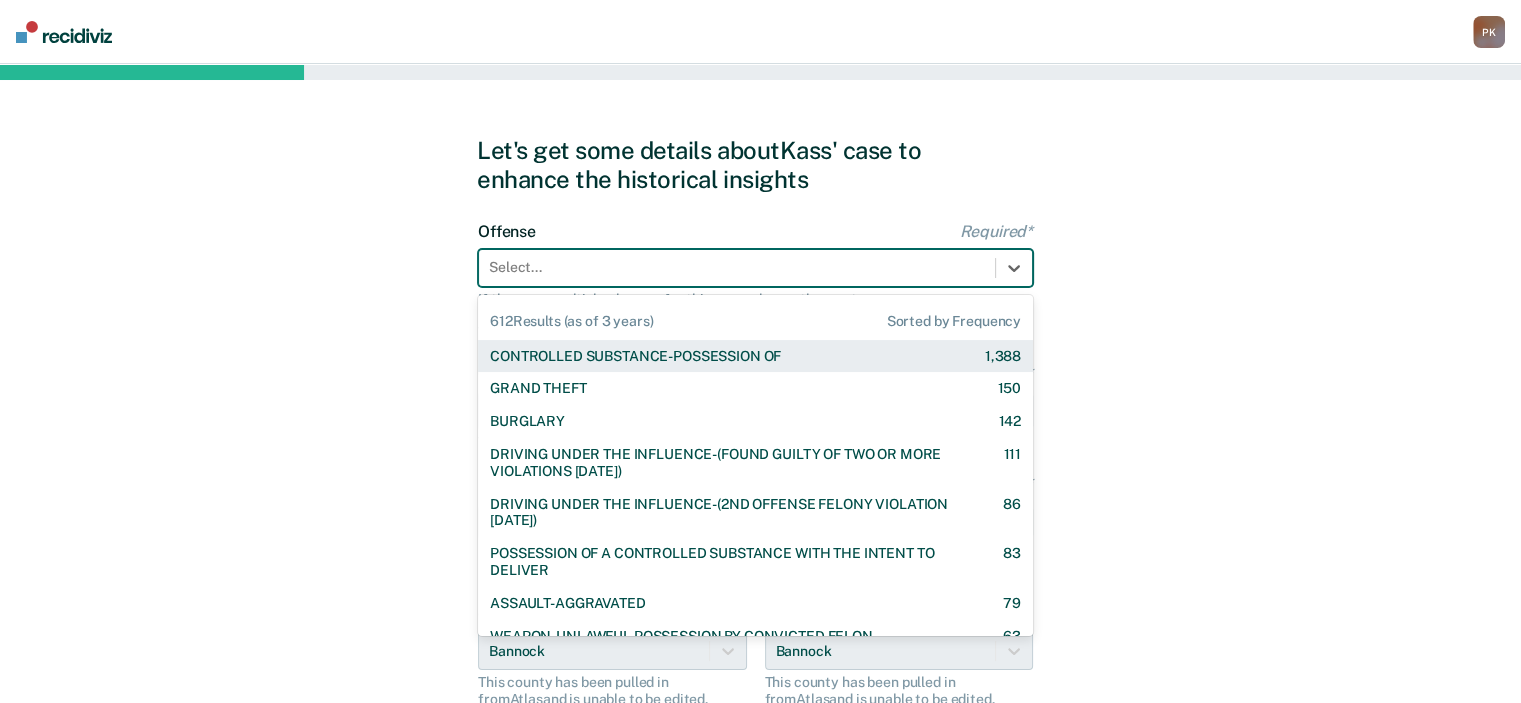 click on "CONTROLLED SUBSTANCE-POSSESSION OF" at bounding box center (635, 356) 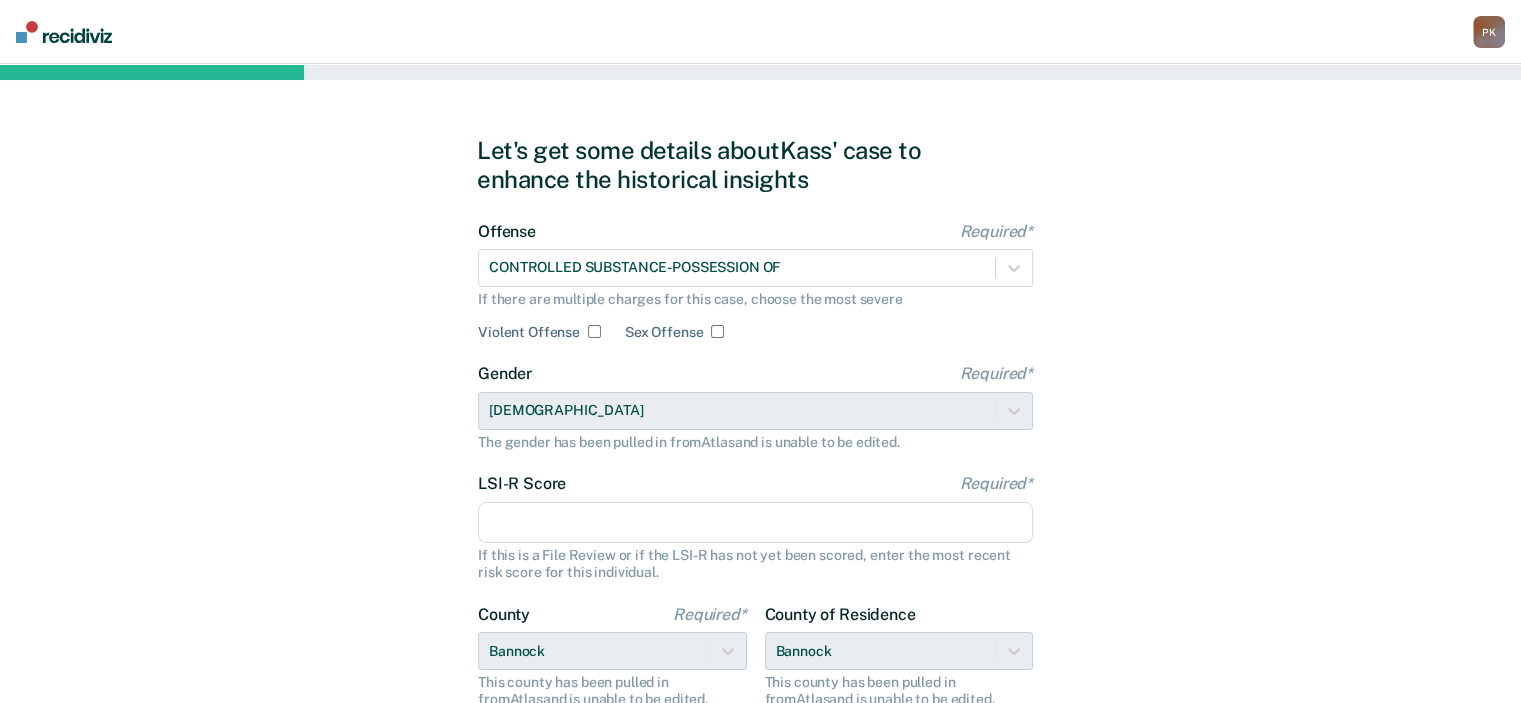 click on "LSI-R Score  Required*" at bounding box center [755, 523] 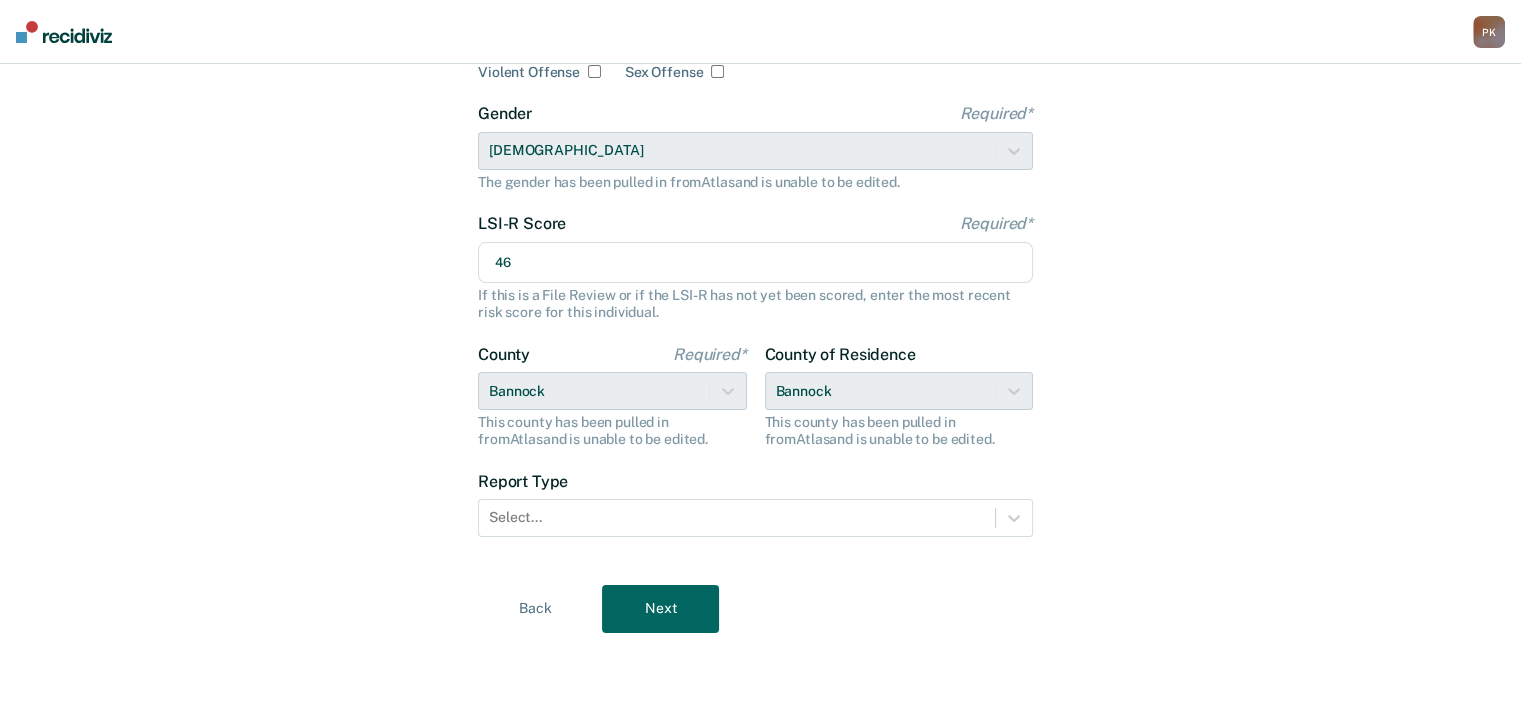scroll, scrollTop: 261, scrollLeft: 0, axis: vertical 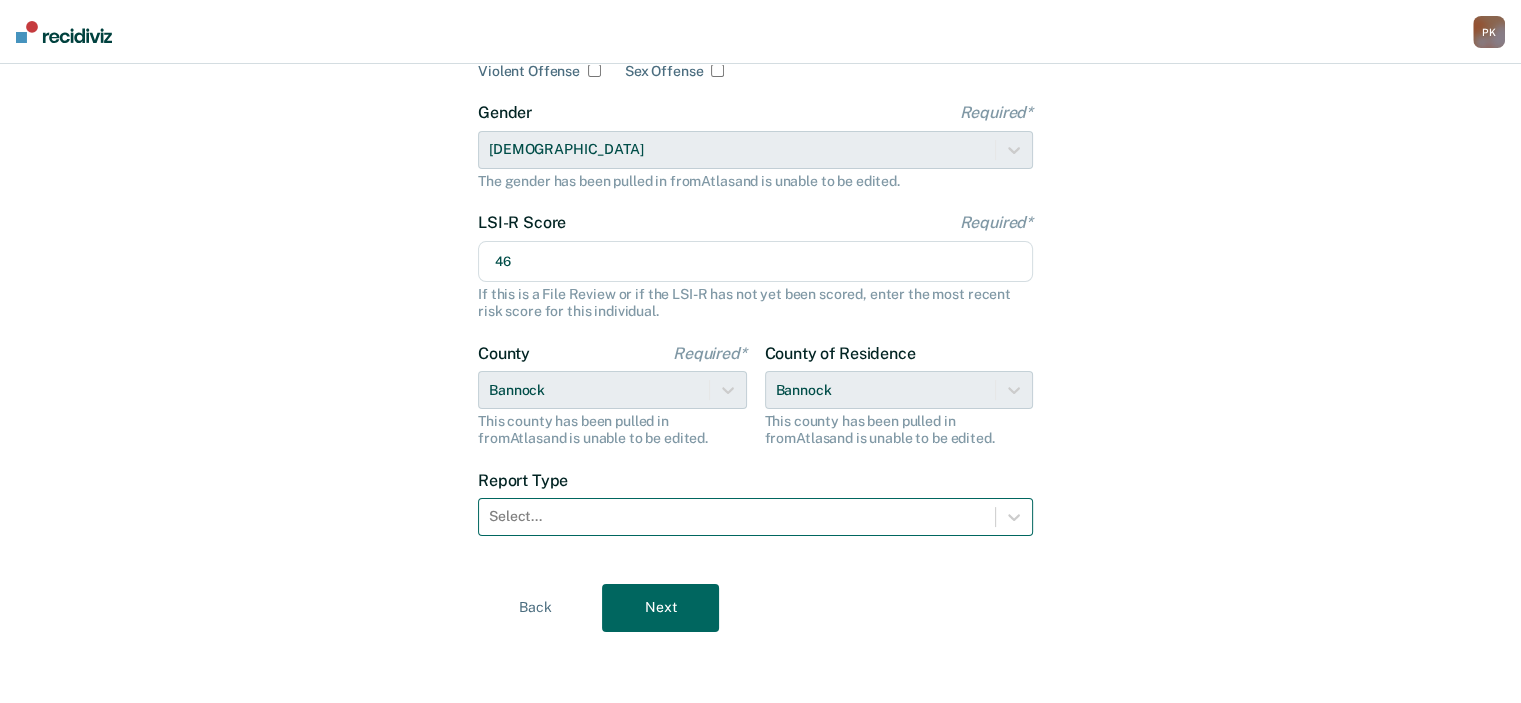 type on "46" 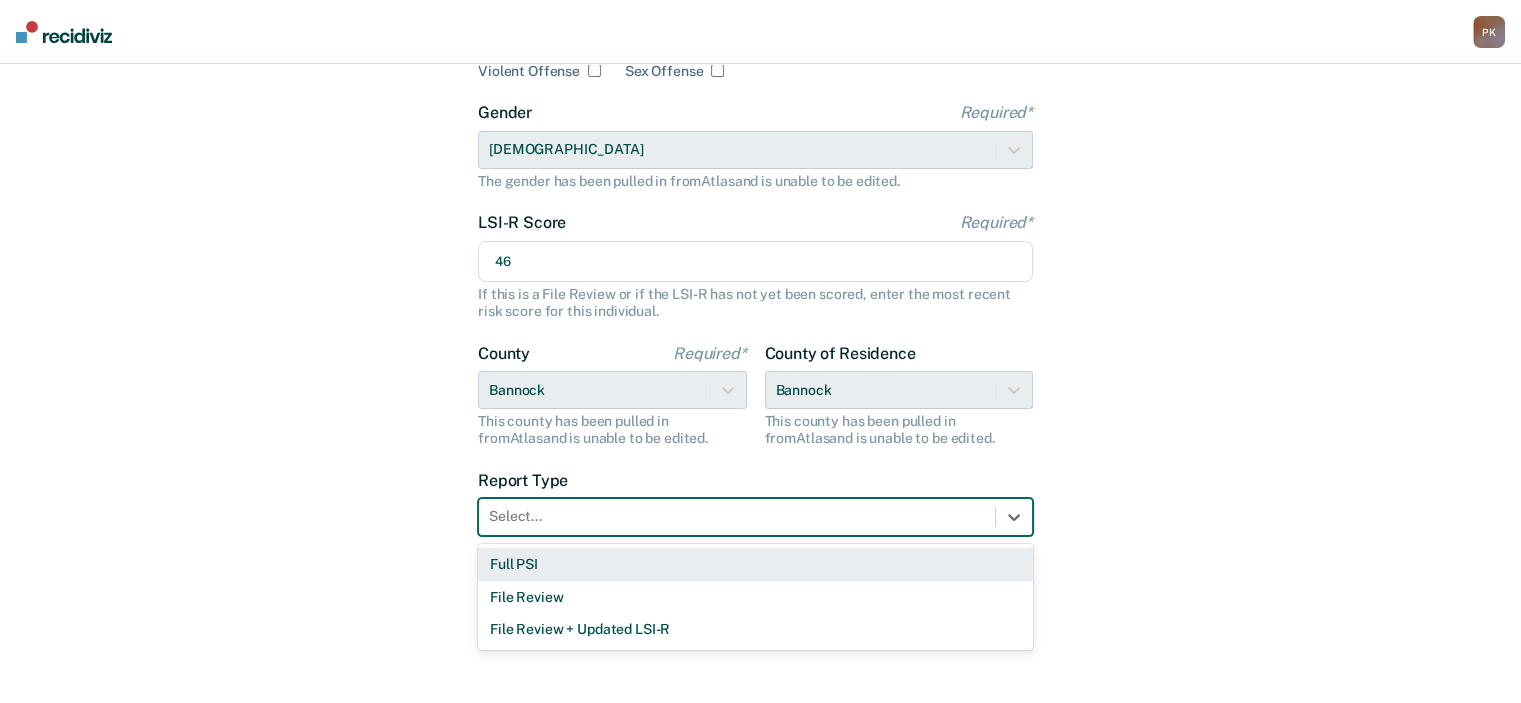 click on "Full PSI" at bounding box center (755, 564) 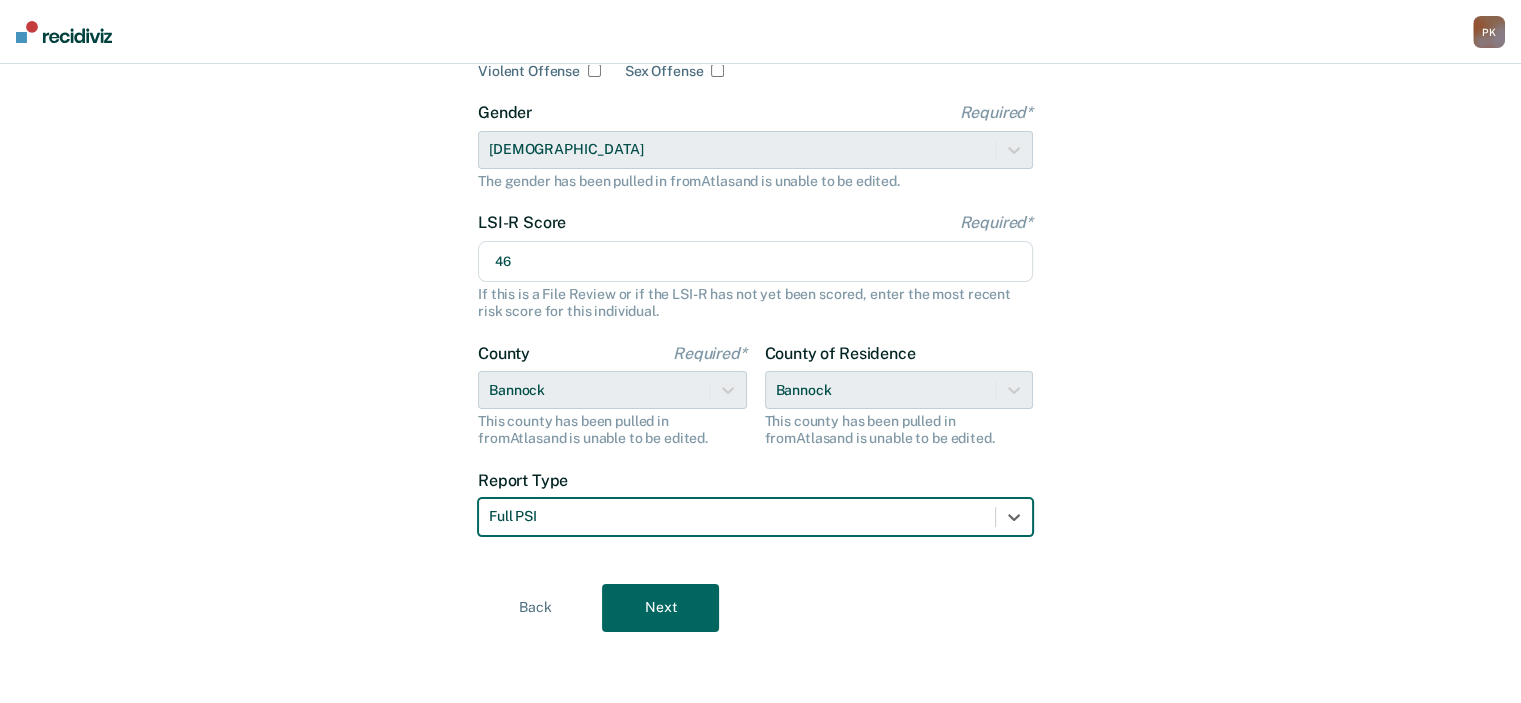 click on "Next" at bounding box center [660, 608] 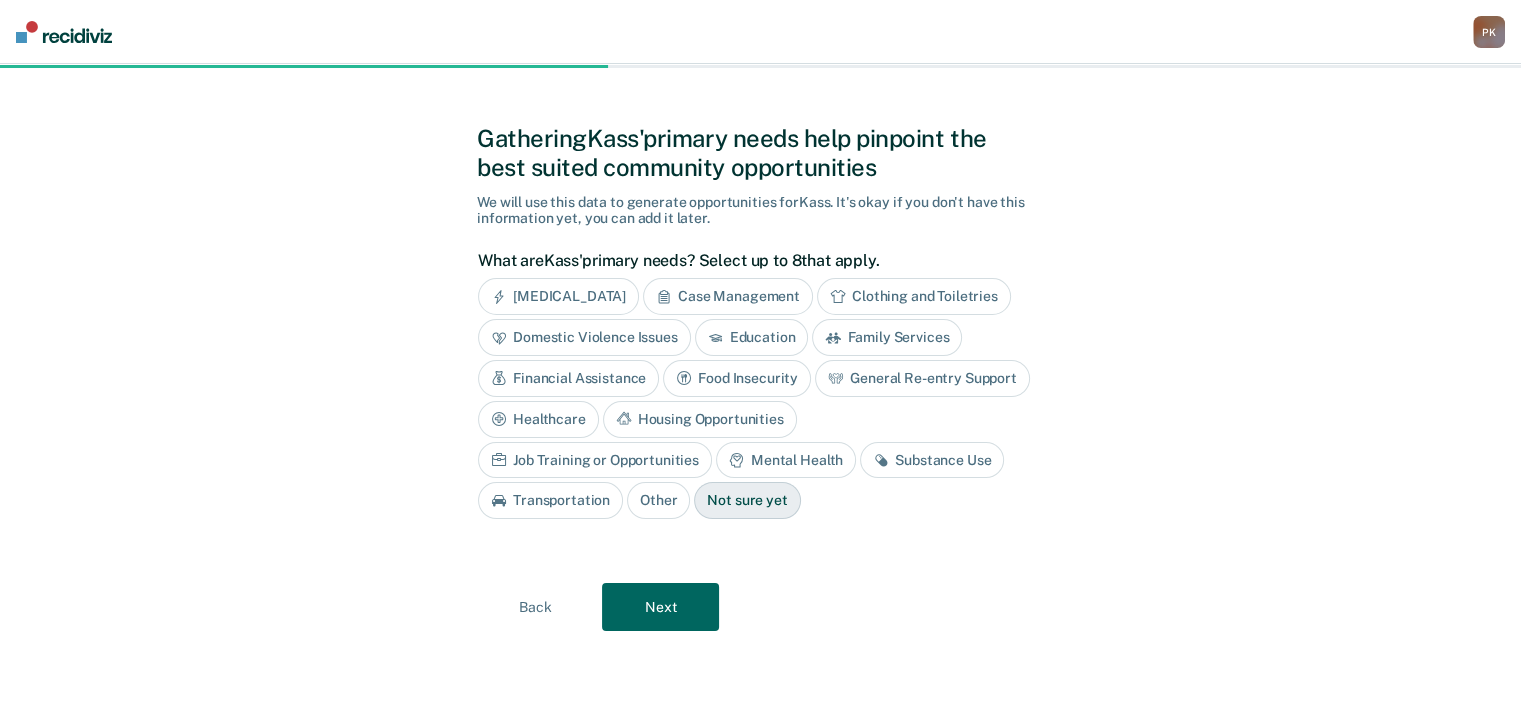 scroll, scrollTop: 9, scrollLeft: 0, axis: vertical 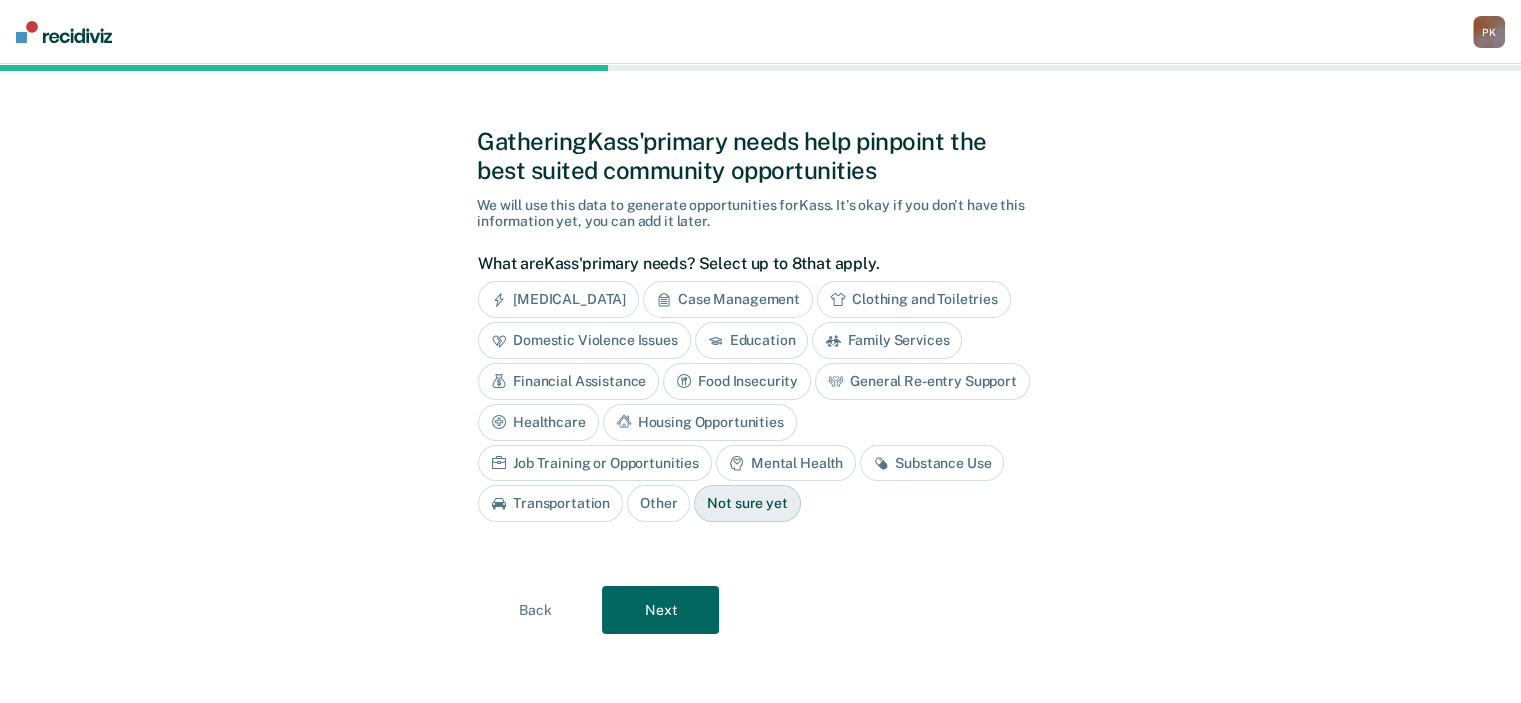 click on "Case Management" at bounding box center (728, 299) 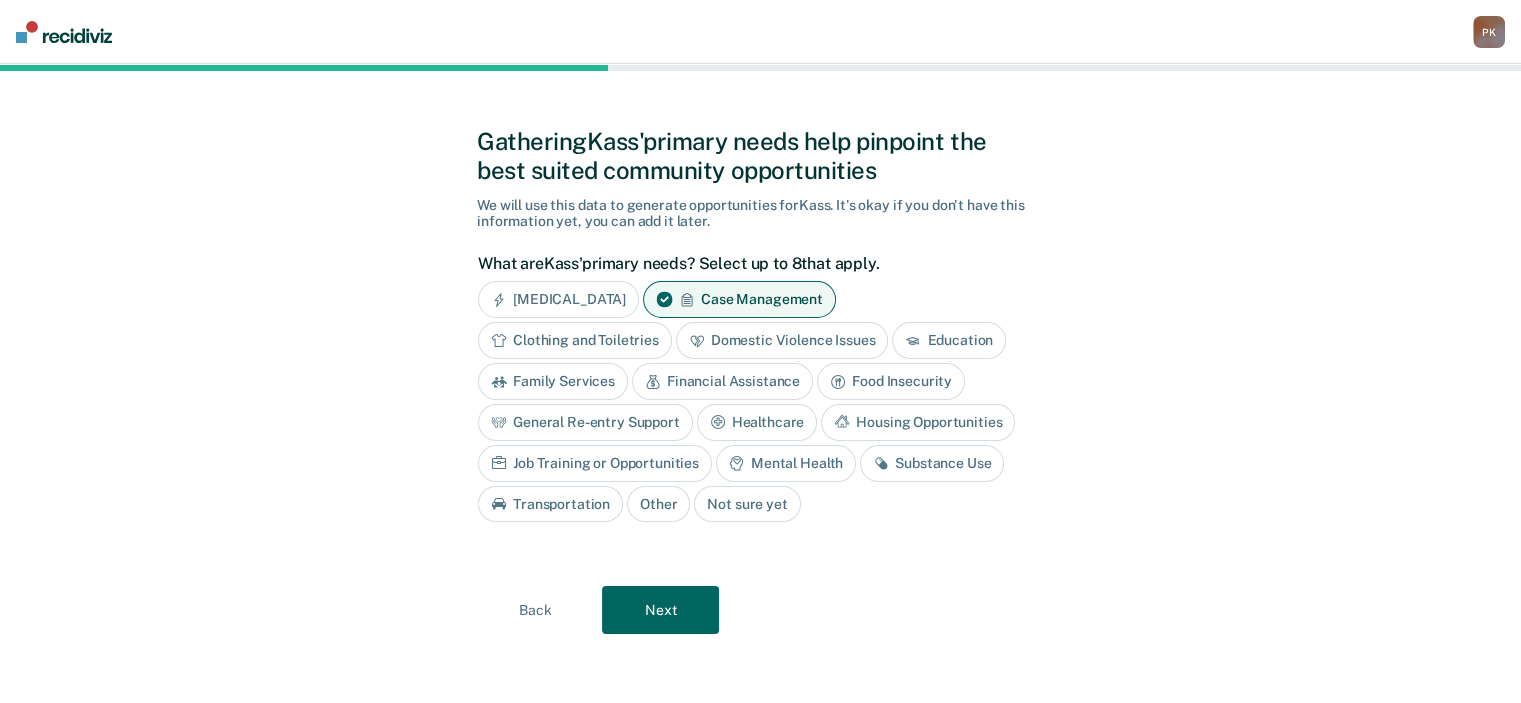 click on "Clothing and Toiletries" at bounding box center [575, 340] 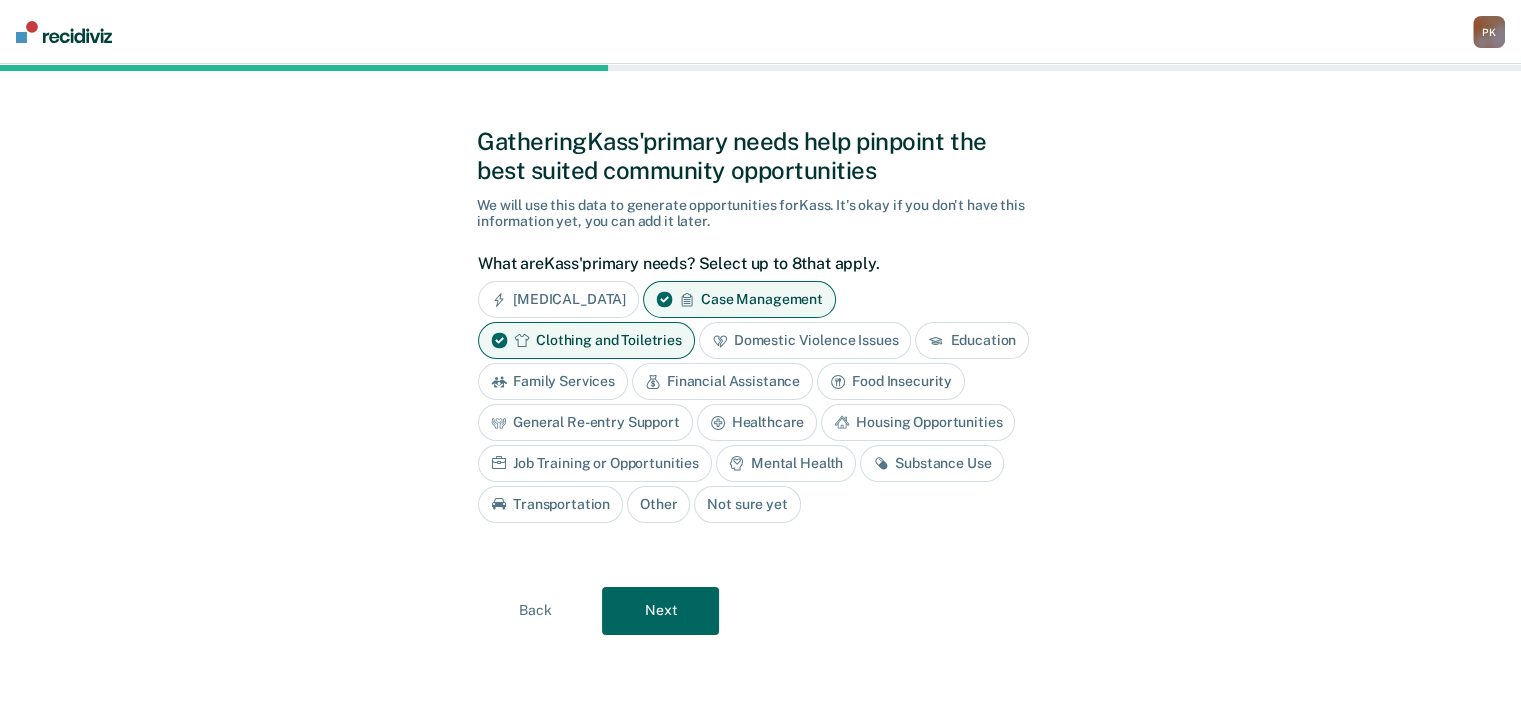 click on "Education" at bounding box center [972, 340] 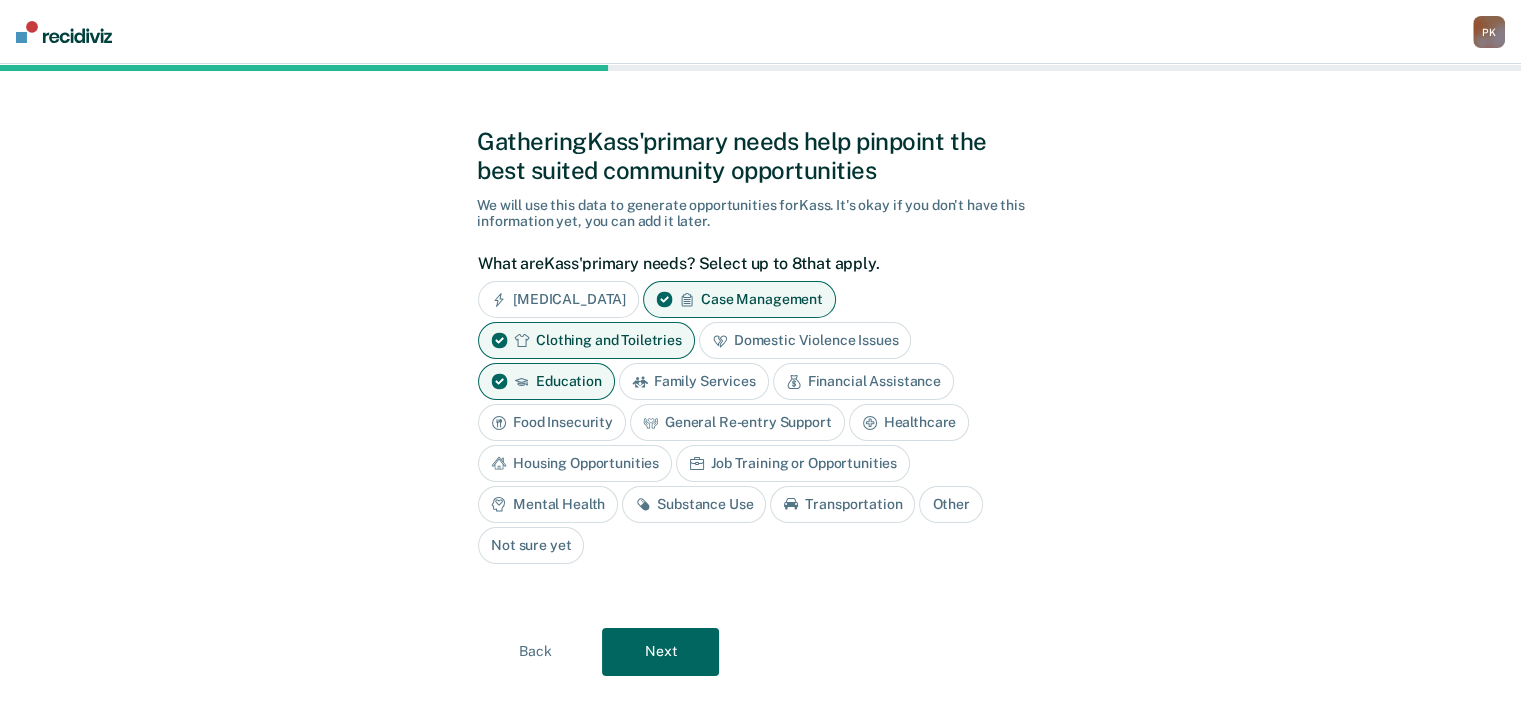 click on "Financial Assistance" at bounding box center (863, 381) 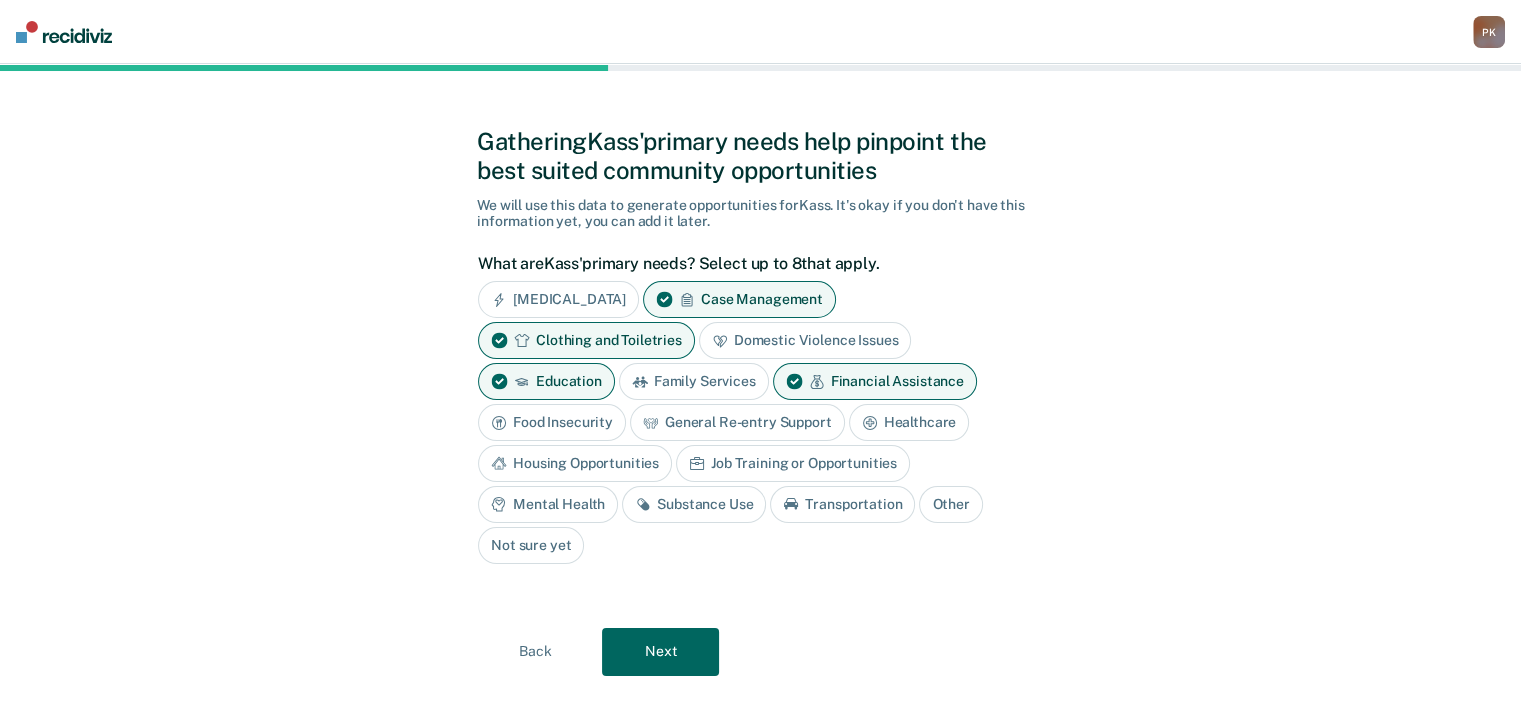 click on "Food Insecurity" at bounding box center (552, 422) 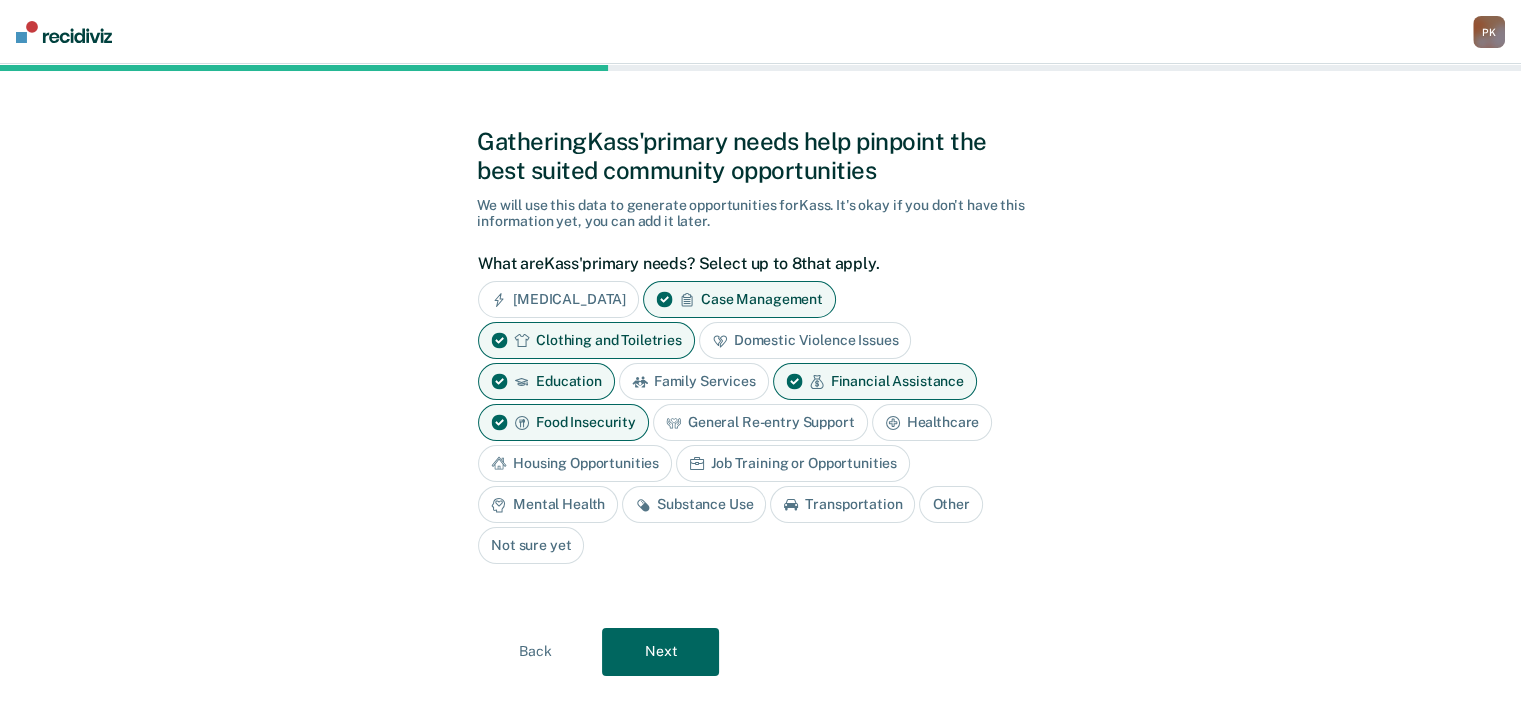 click on "Healthcare" at bounding box center (932, 422) 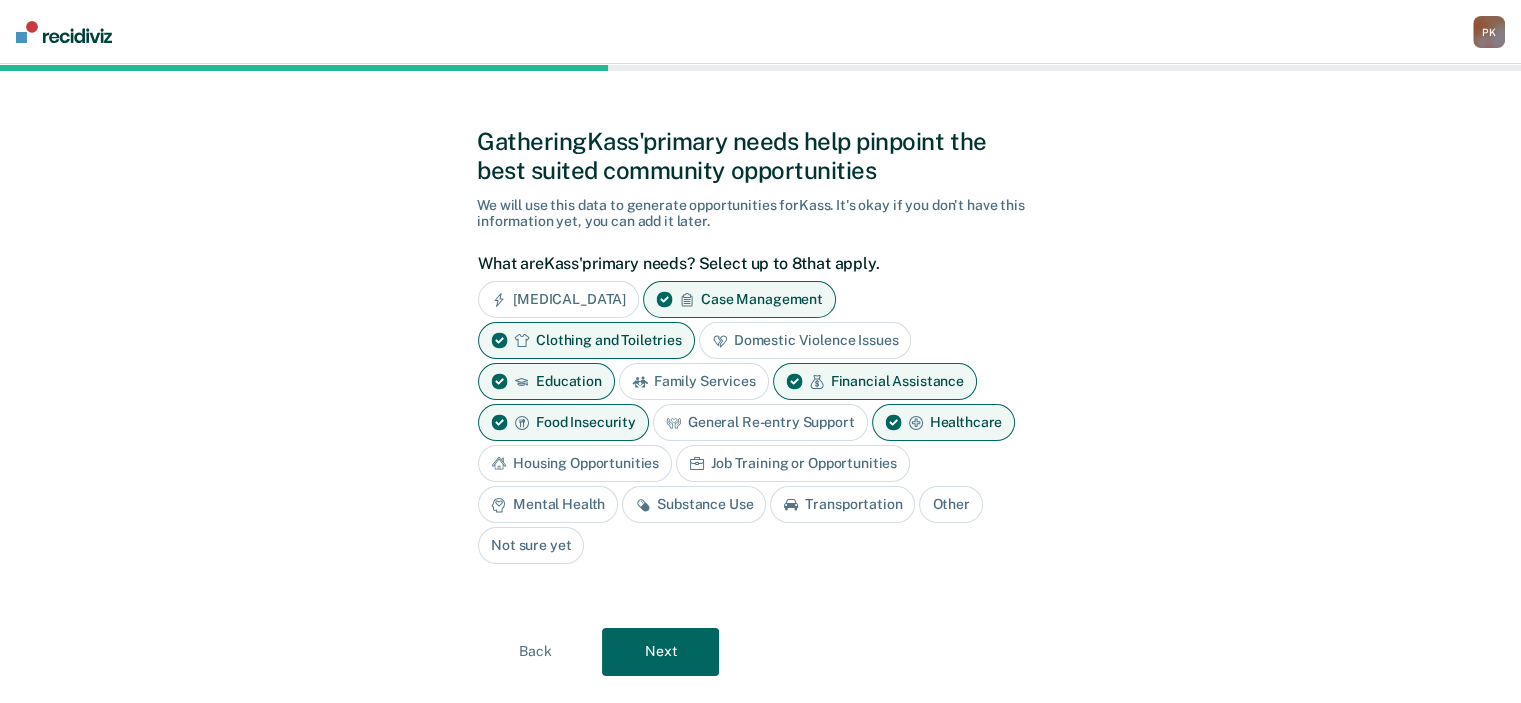 click on "Housing Opportunities" at bounding box center [575, 463] 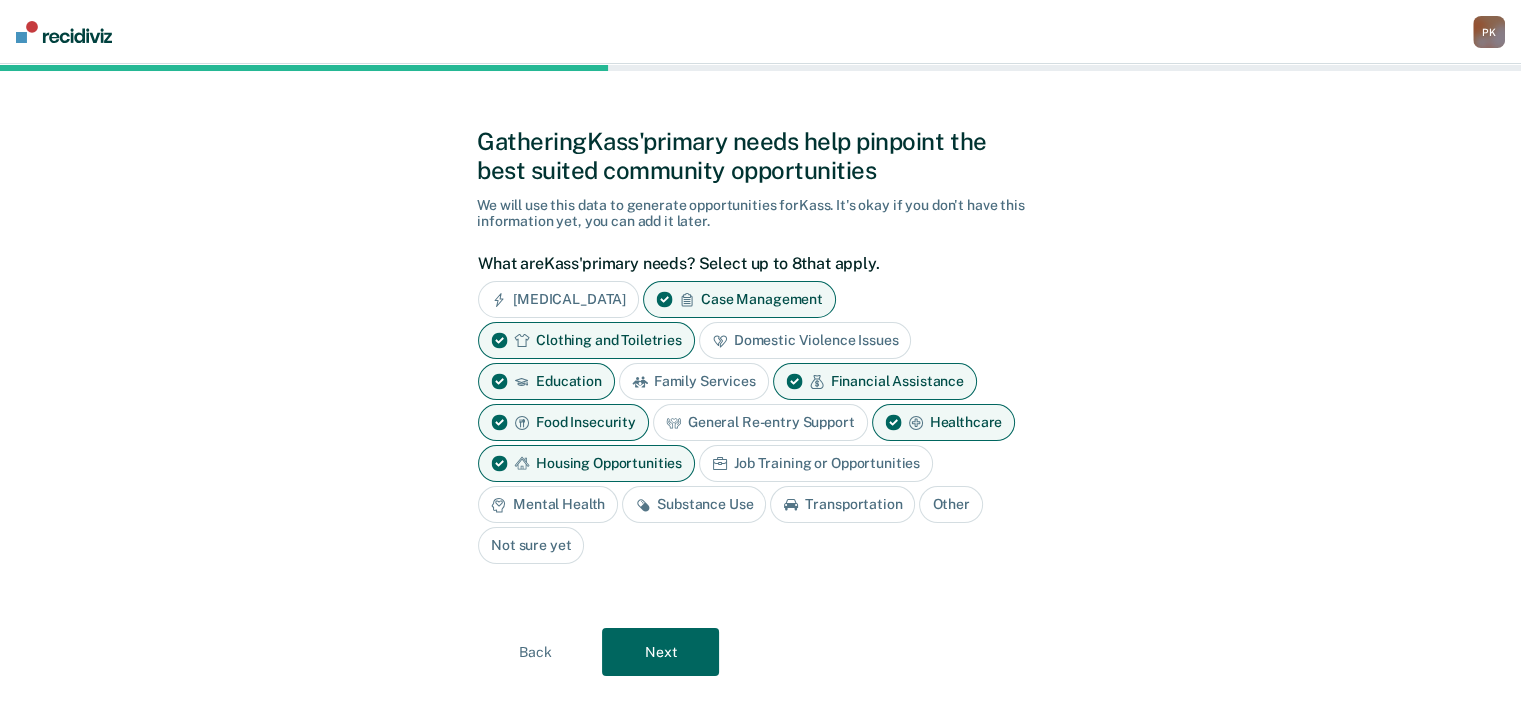 click on "Mental Health" at bounding box center (548, 504) 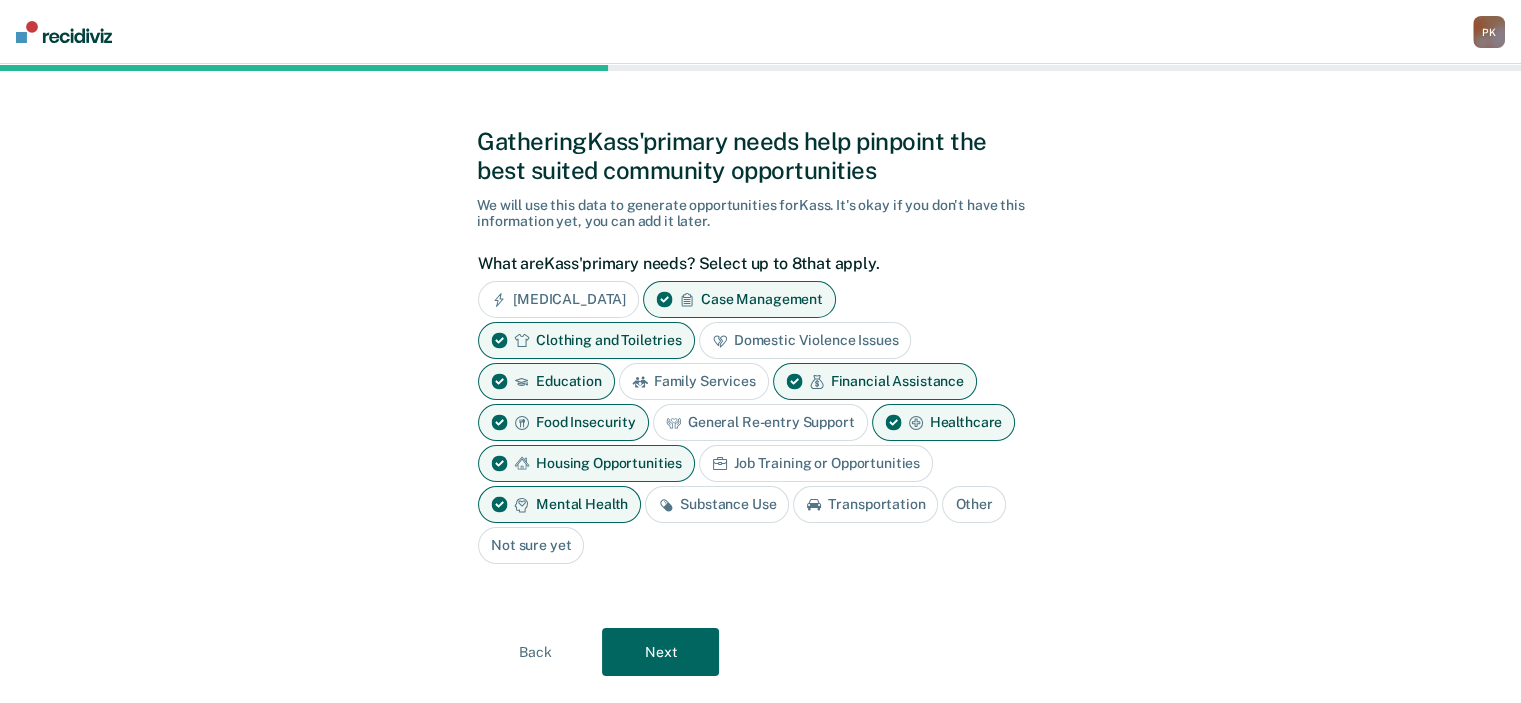 click on "Substance Use" at bounding box center [717, 504] 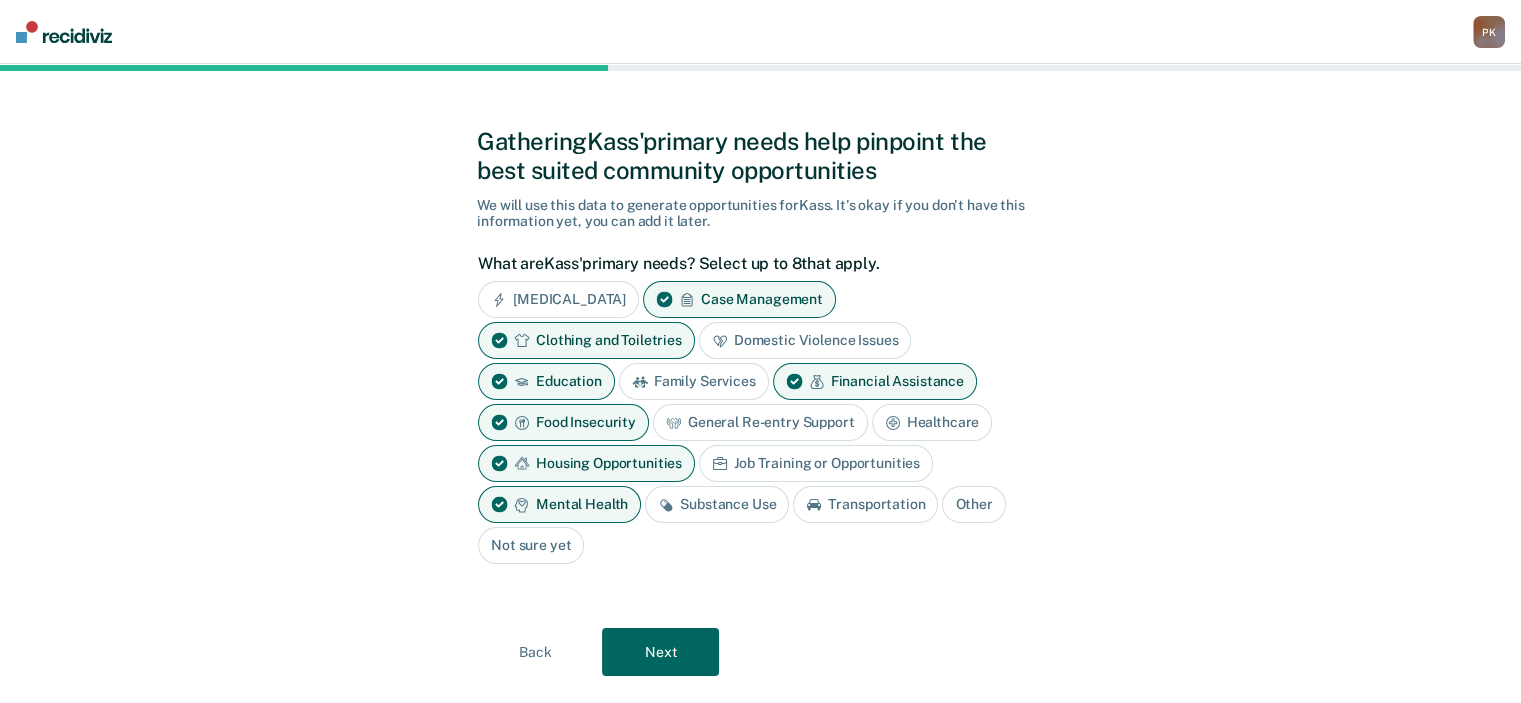 click on "Substance Use" at bounding box center (717, 504) 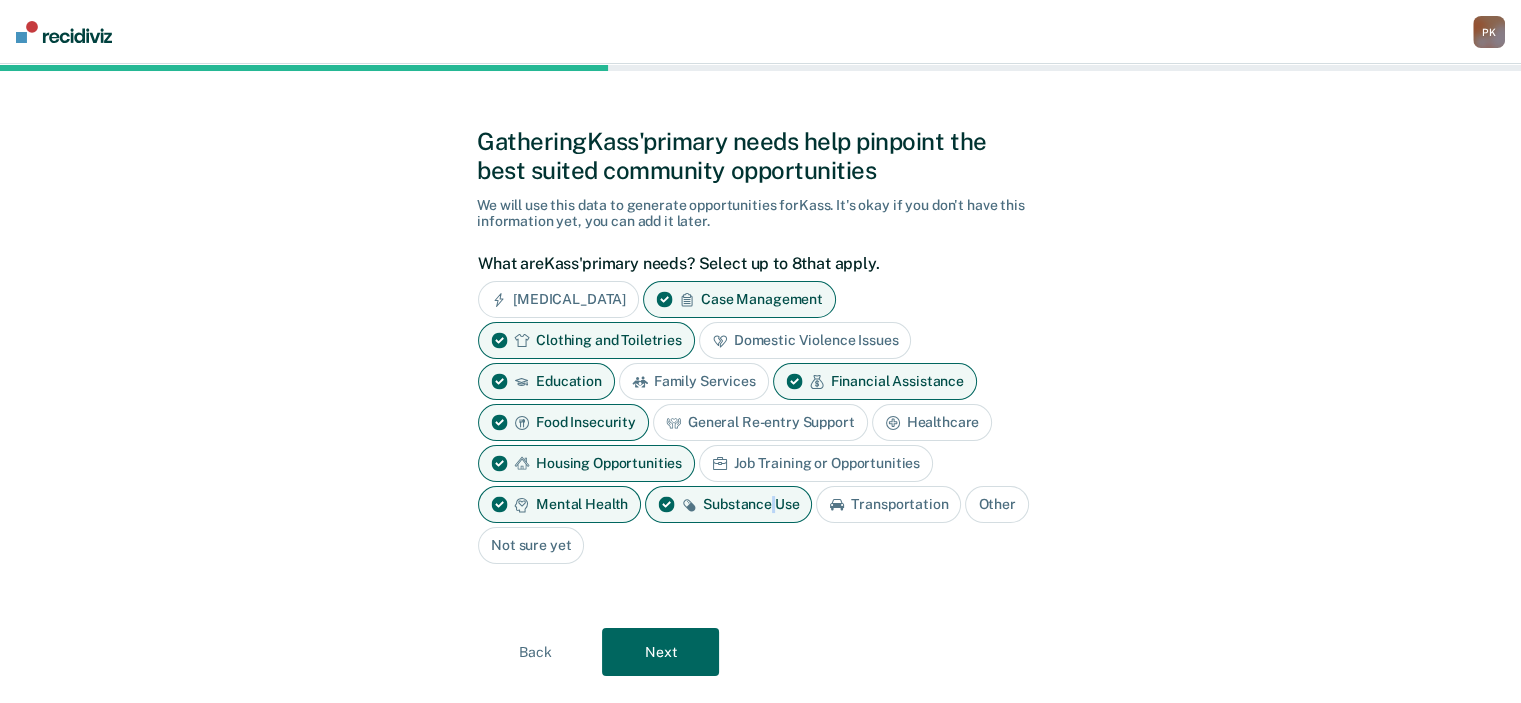 click on "Next" at bounding box center [660, 652] 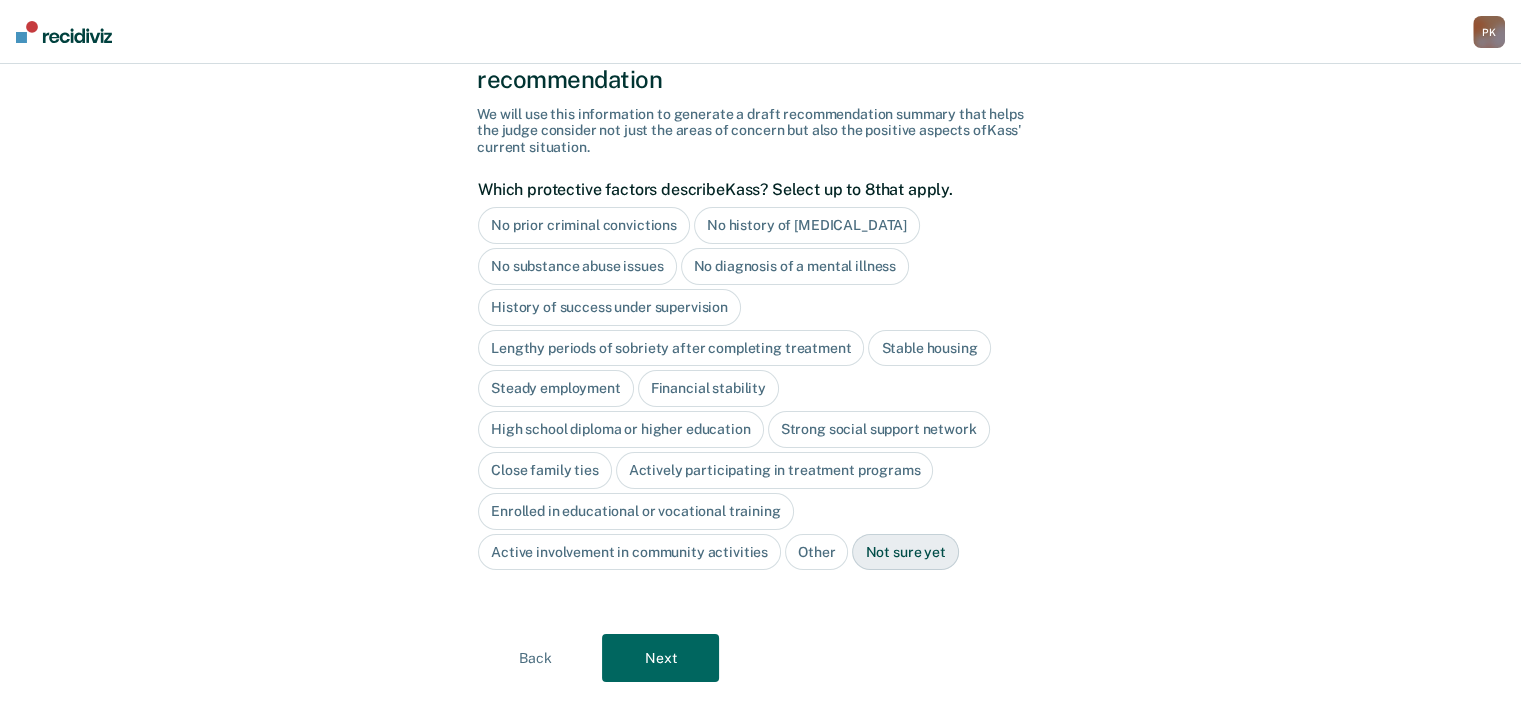 scroll, scrollTop: 148, scrollLeft: 0, axis: vertical 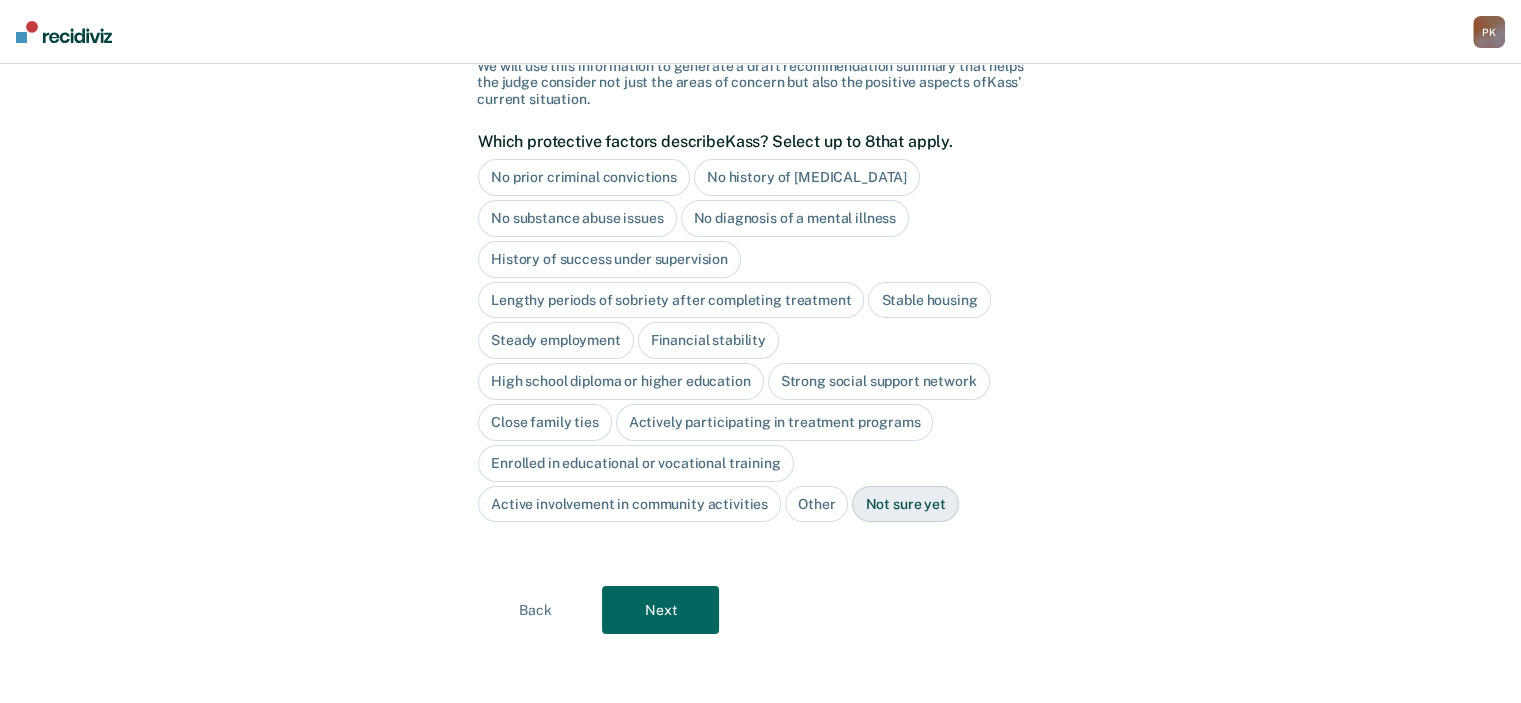 click on "Next" at bounding box center [660, 610] 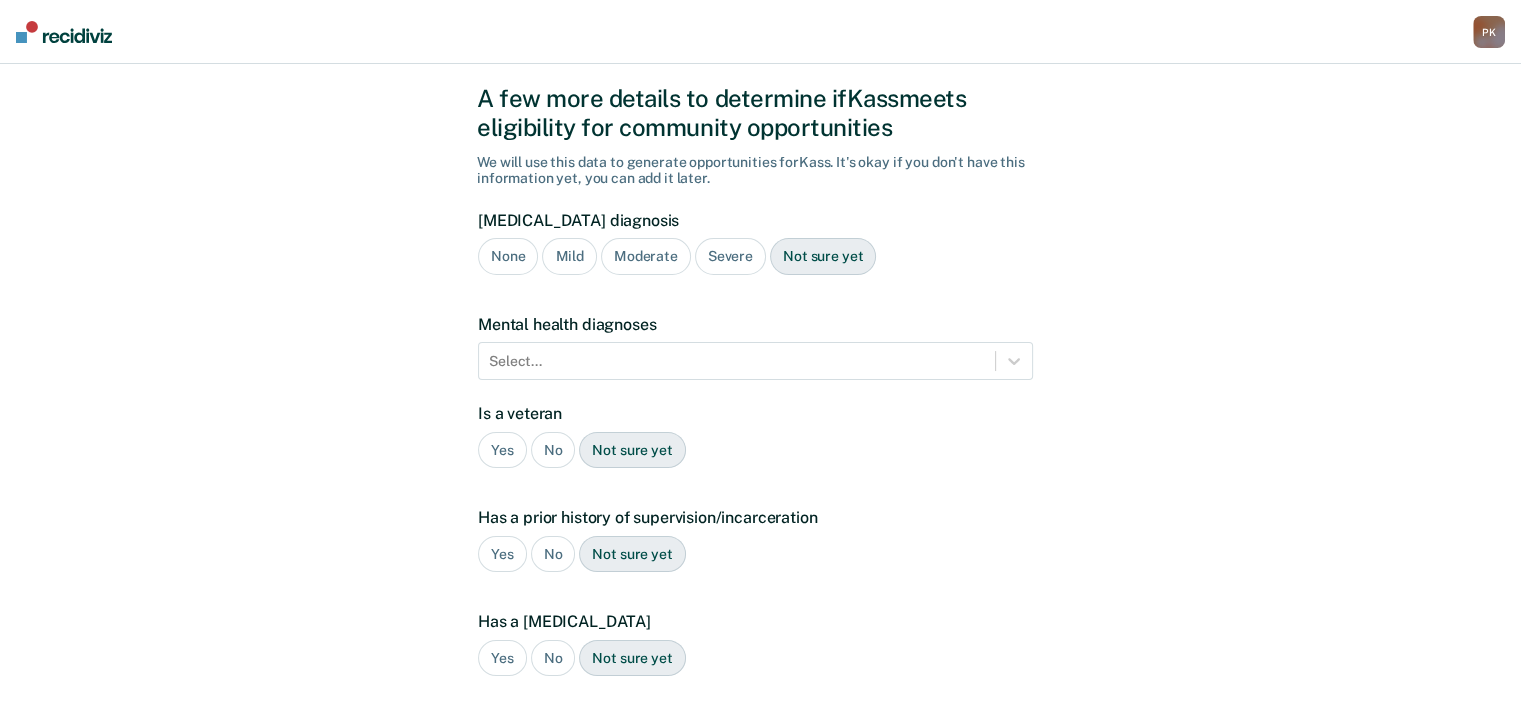 scroll, scrollTop: 0, scrollLeft: 0, axis: both 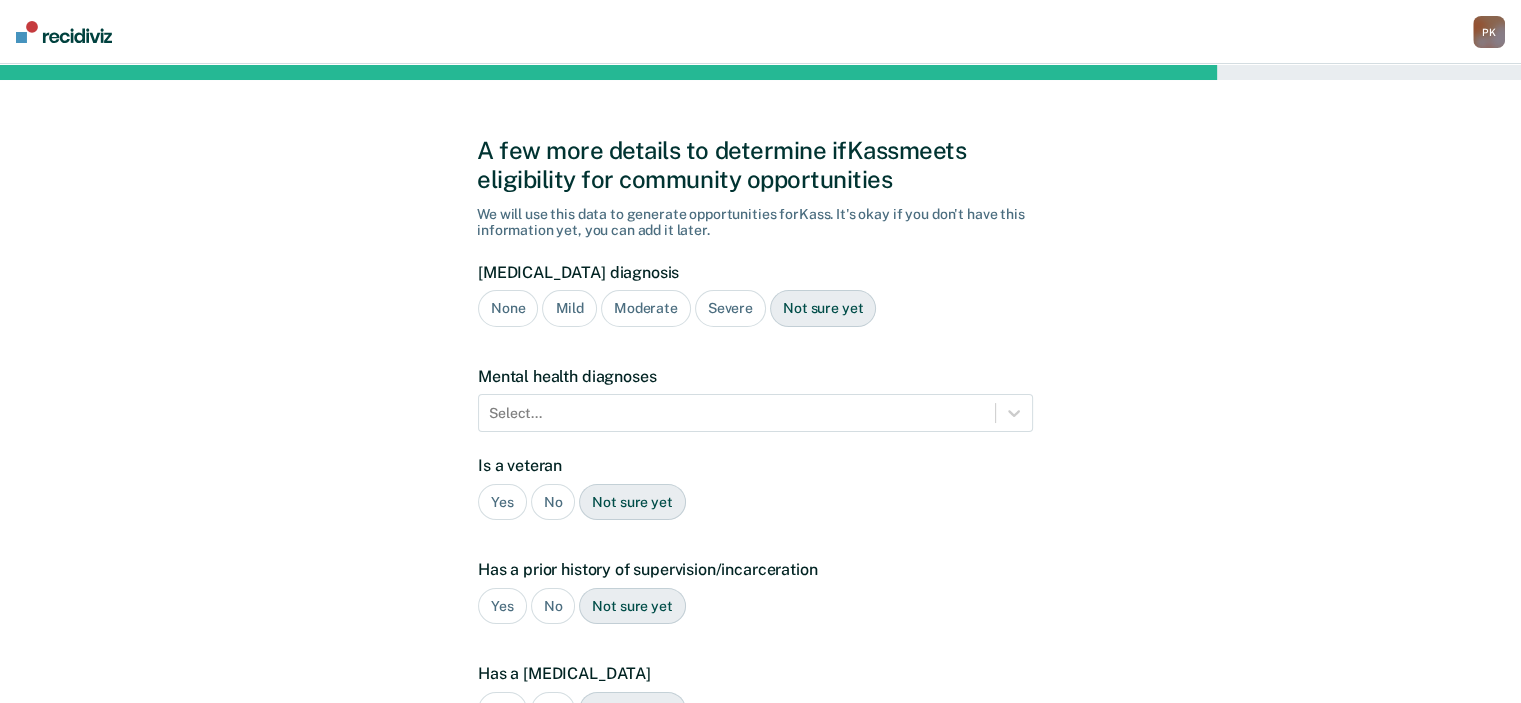 click on "Severe" at bounding box center (730, 308) 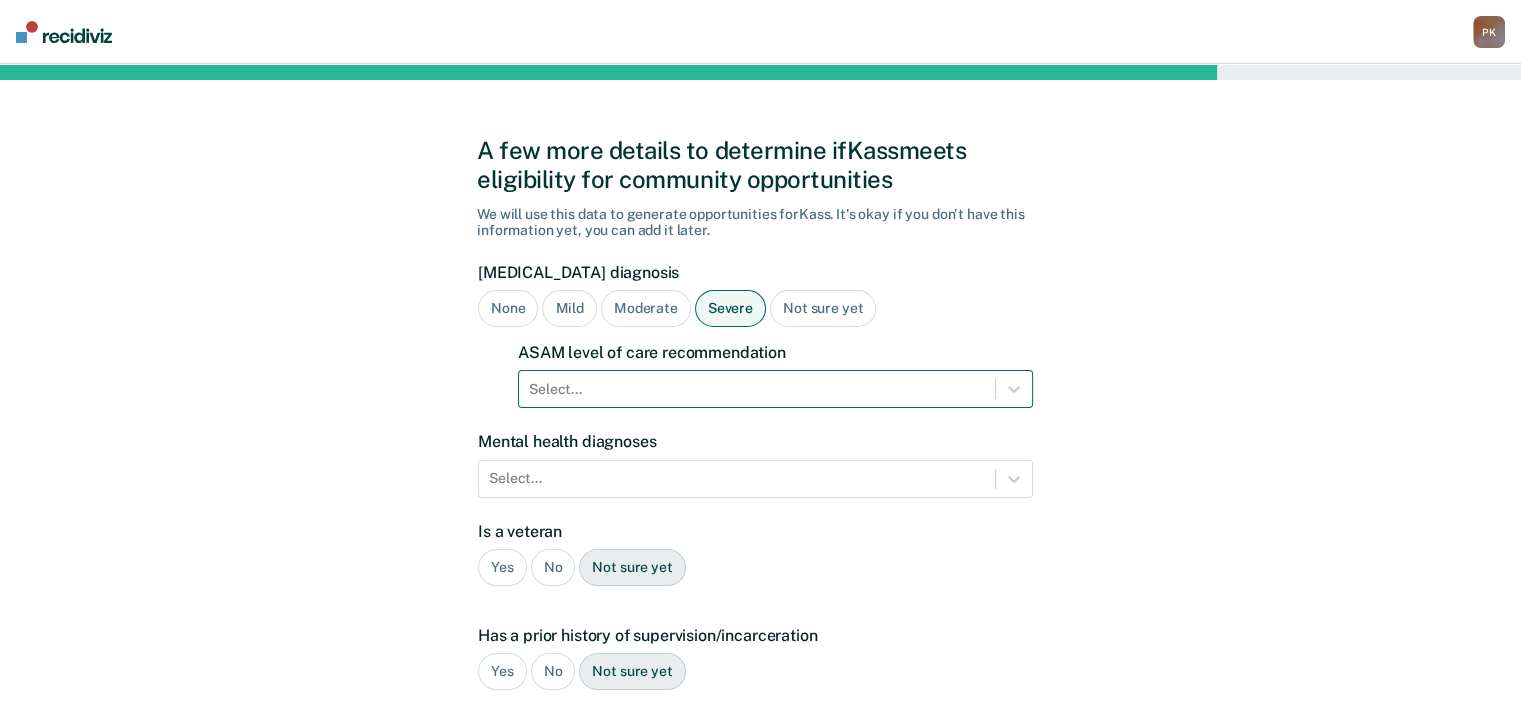 click on "Select..." at bounding box center [757, 389] 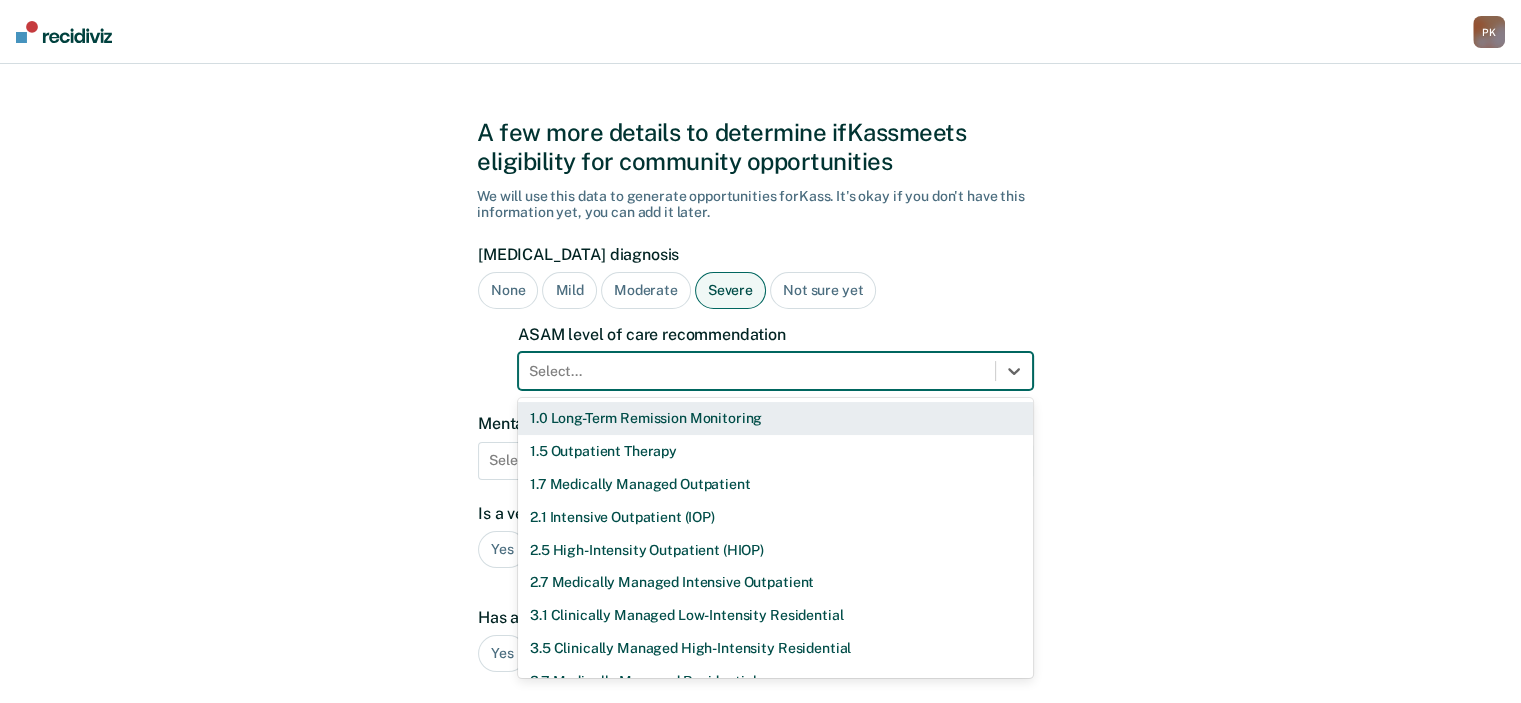 scroll, scrollTop: 20, scrollLeft: 0, axis: vertical 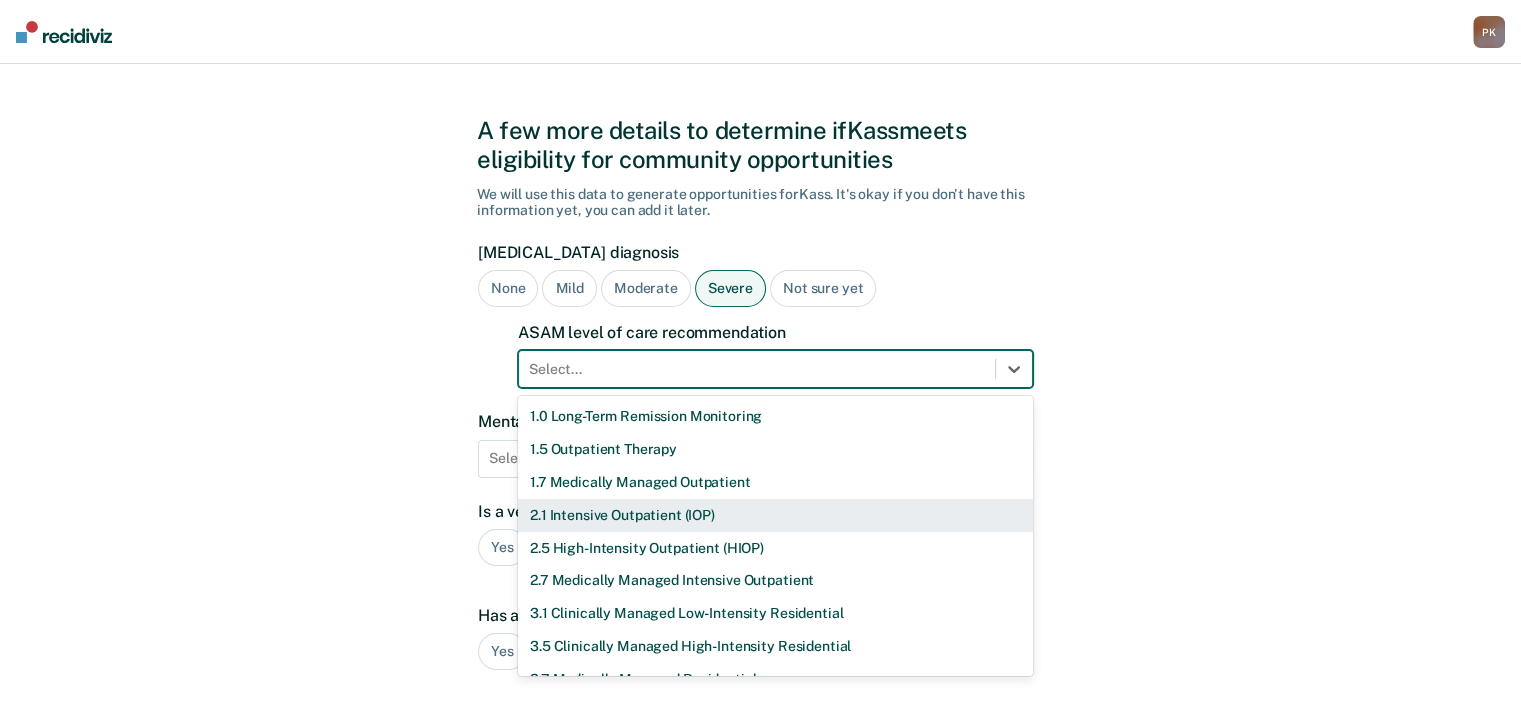 click on "2.1 Intensive Outpatient (IOP)" at bounding box center [775, 515] 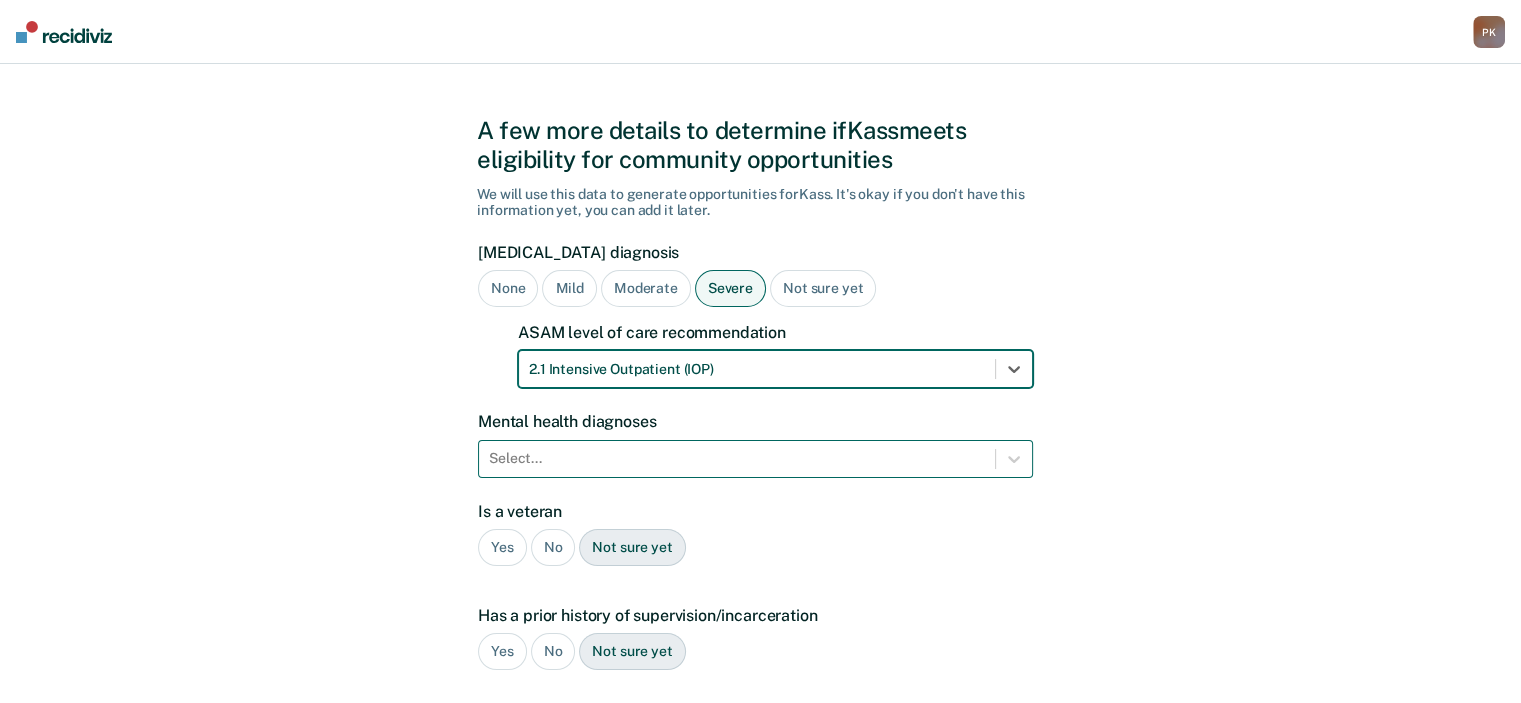 click on "Select..." at bounding box center (755, 459) 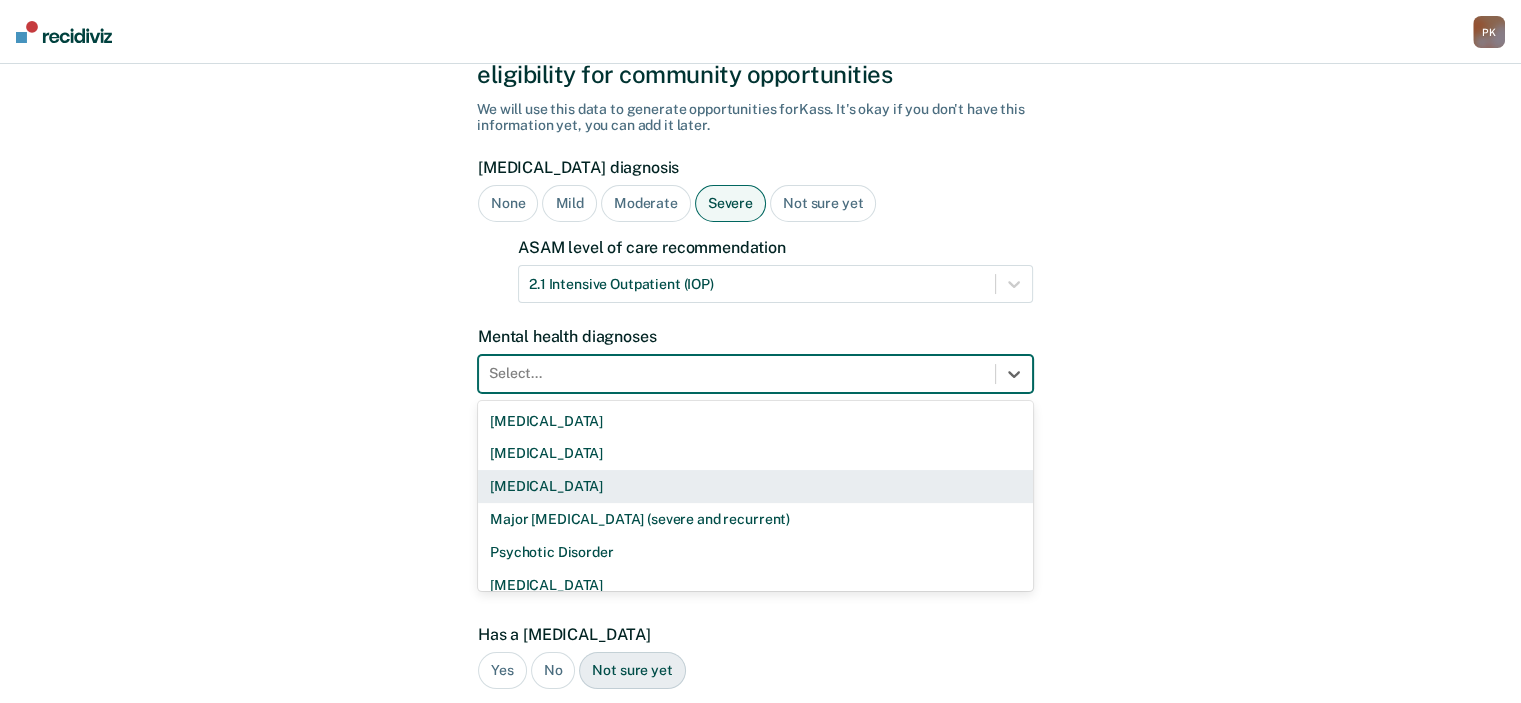 scroll, scrollTop: 110, scrollLeft: 0, axis: vertical 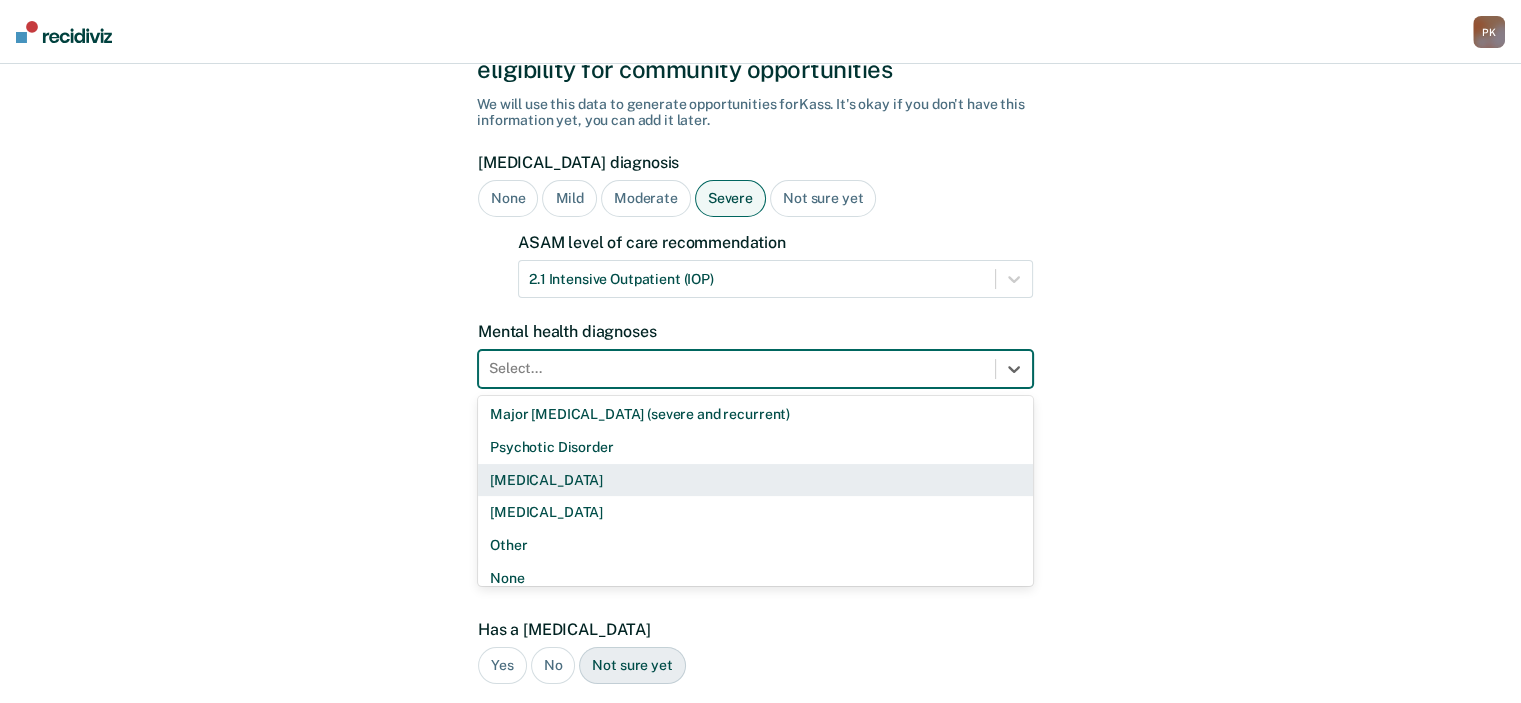 drag, startPoint x: 550, startPoint y: 478, endPoint x: 560, endPoint y: 479, distance: 10.049875 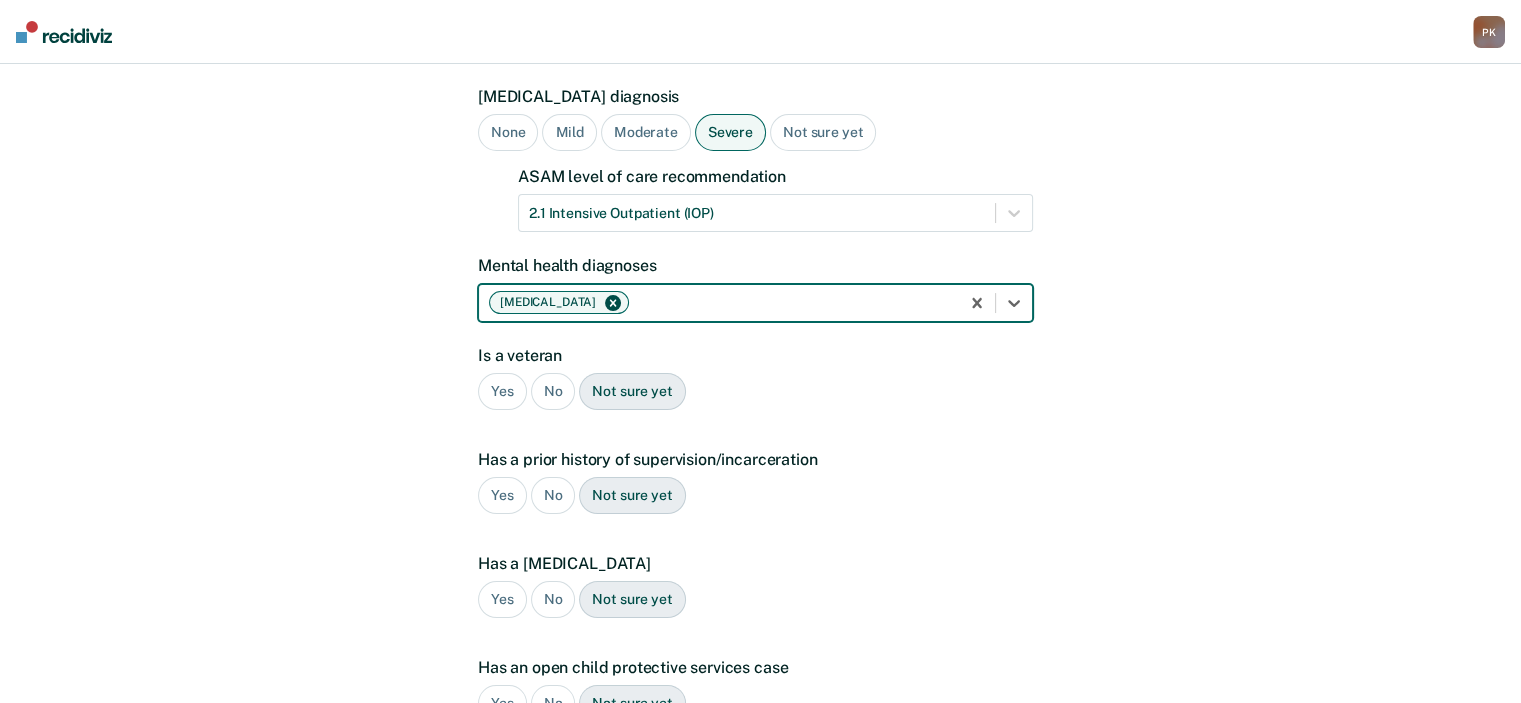 scroll, scrollTop: 210, scrollLeft: 0, axis: vertical 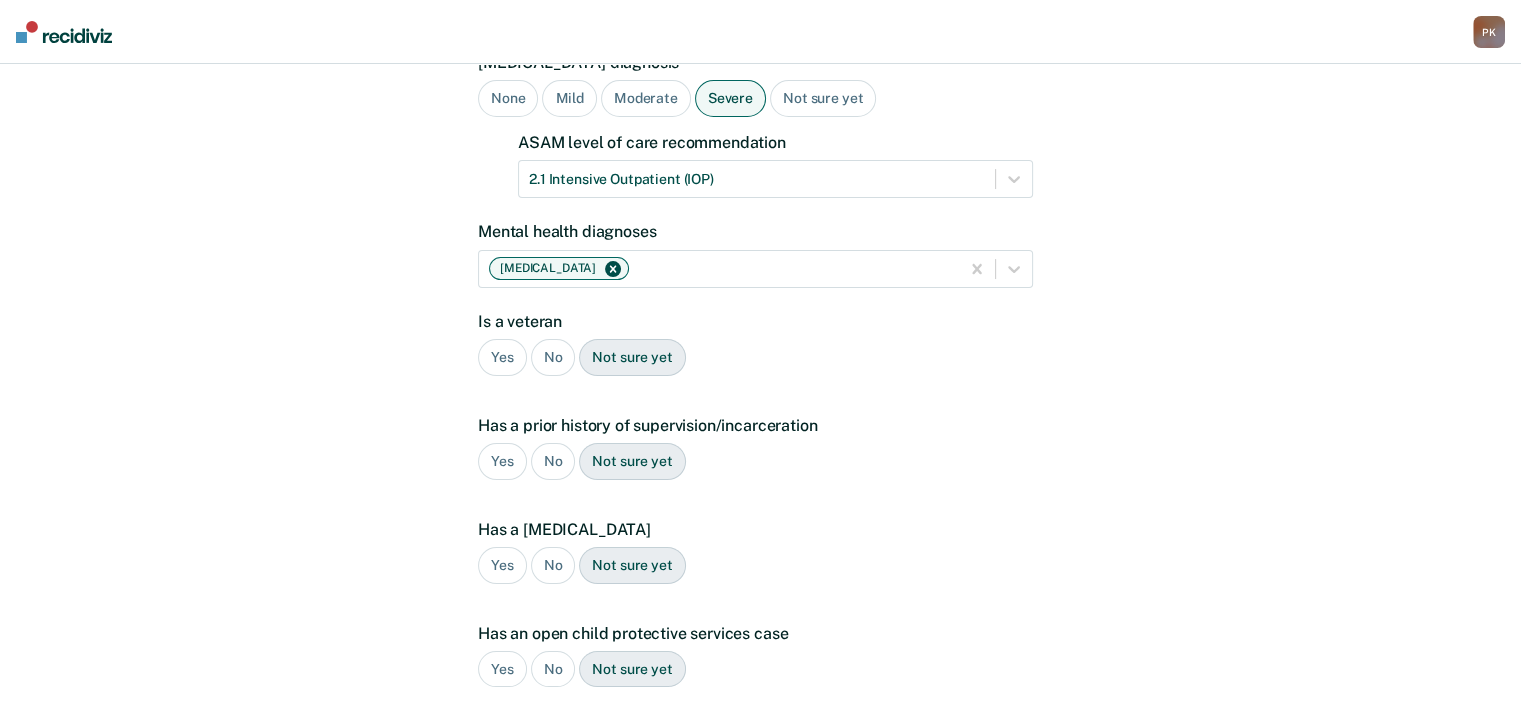 click on "No" at bounding box center [553, 357] 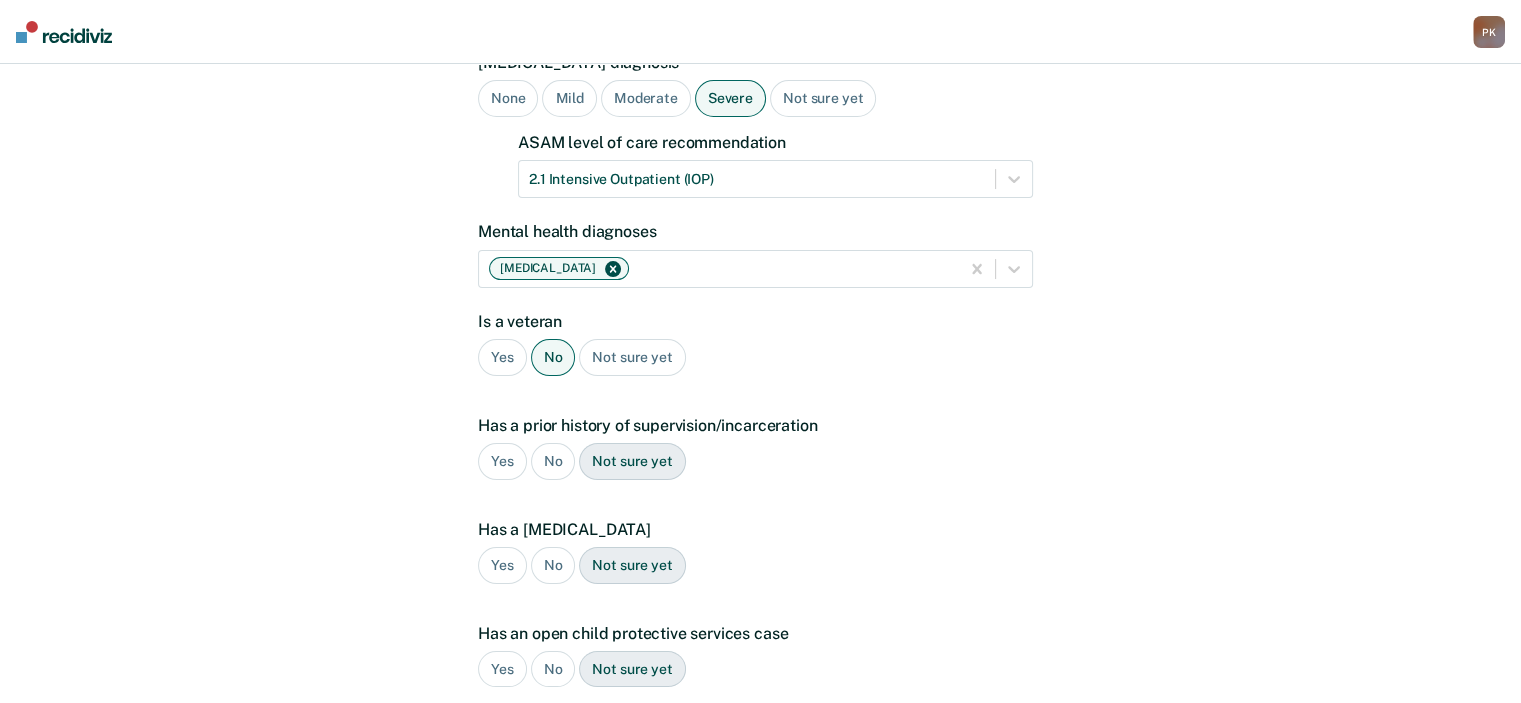 click on "Yes" at bounding box center [502, 461] 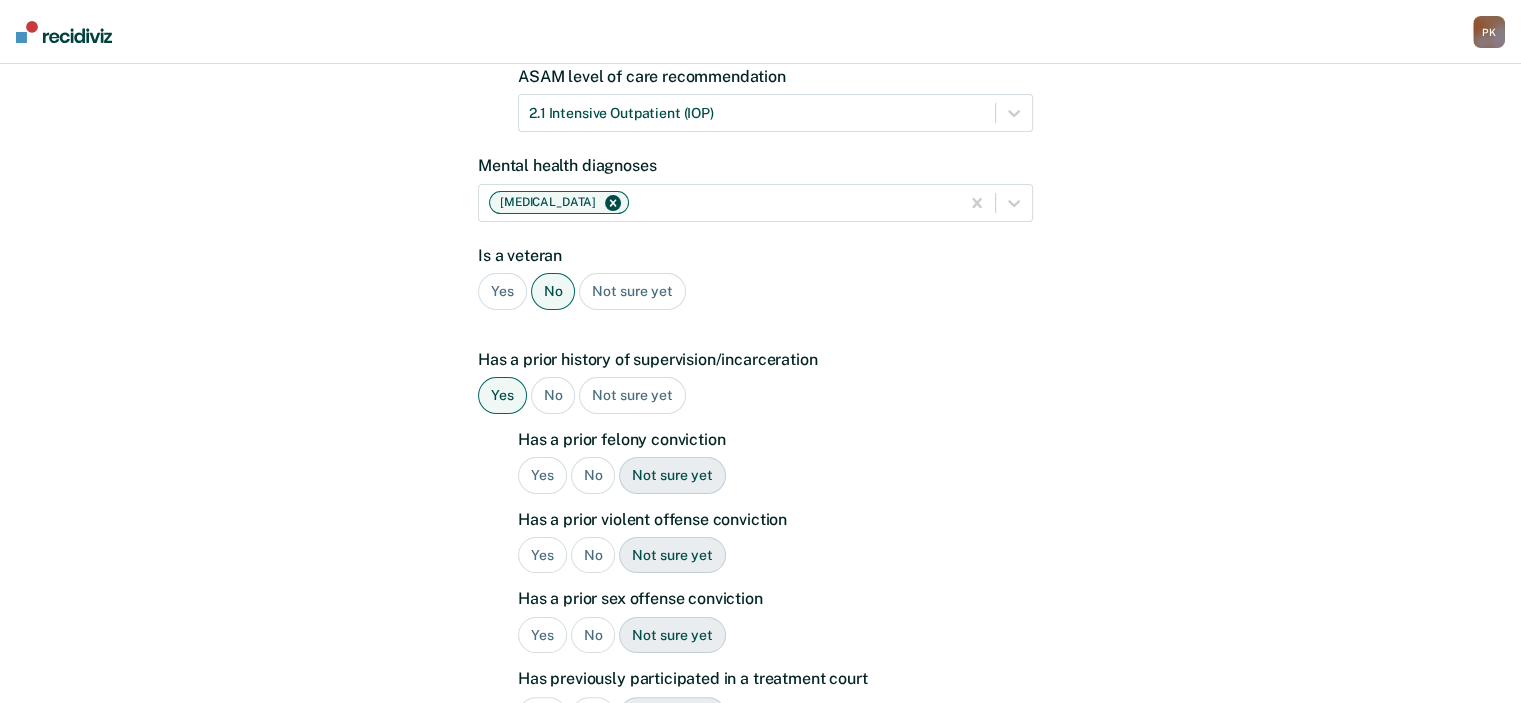 scroll, scrollTop: 310, scrollLeft: 0, axis: vertical 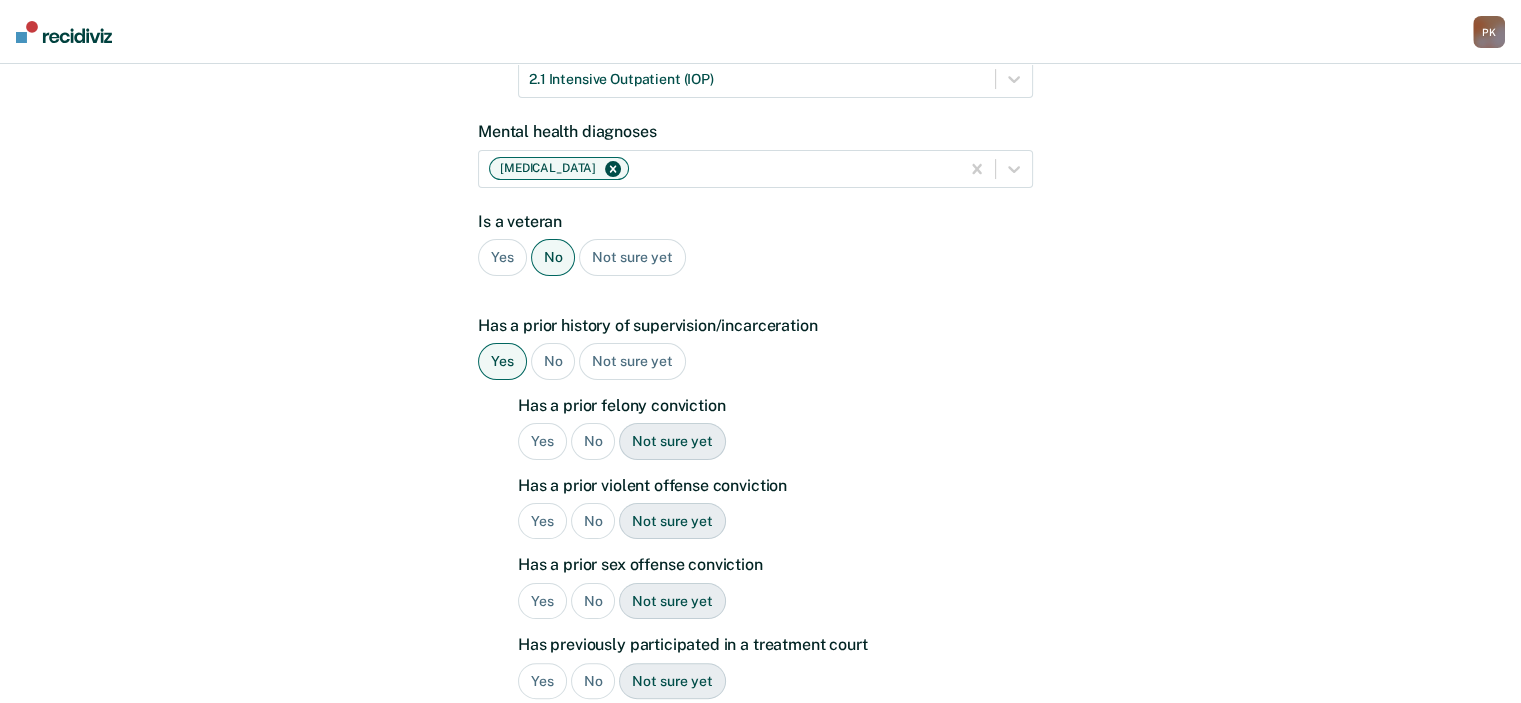 click on "Yes" at bounding box center (542, 441) 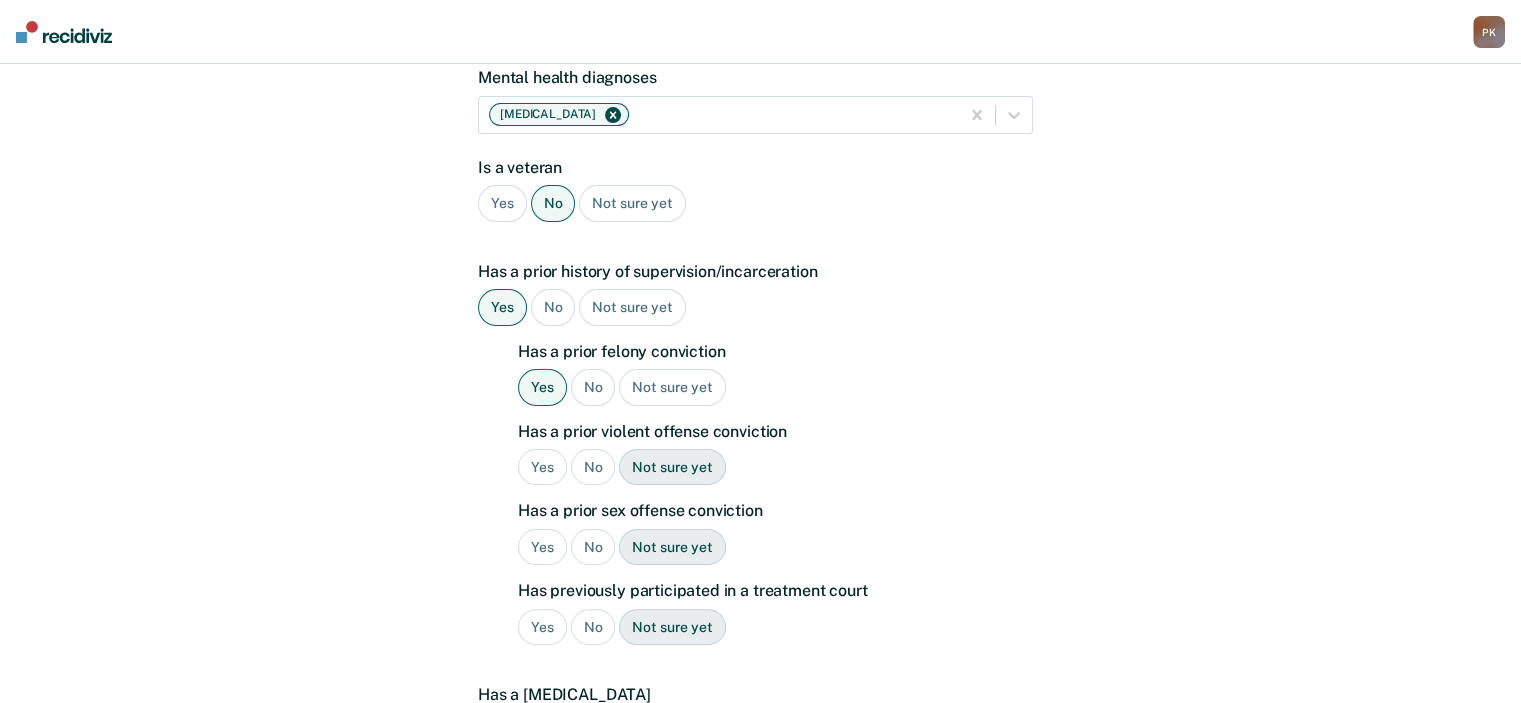 scroll, scrollTop: 410, scrollLeft: 0, axis: vertical 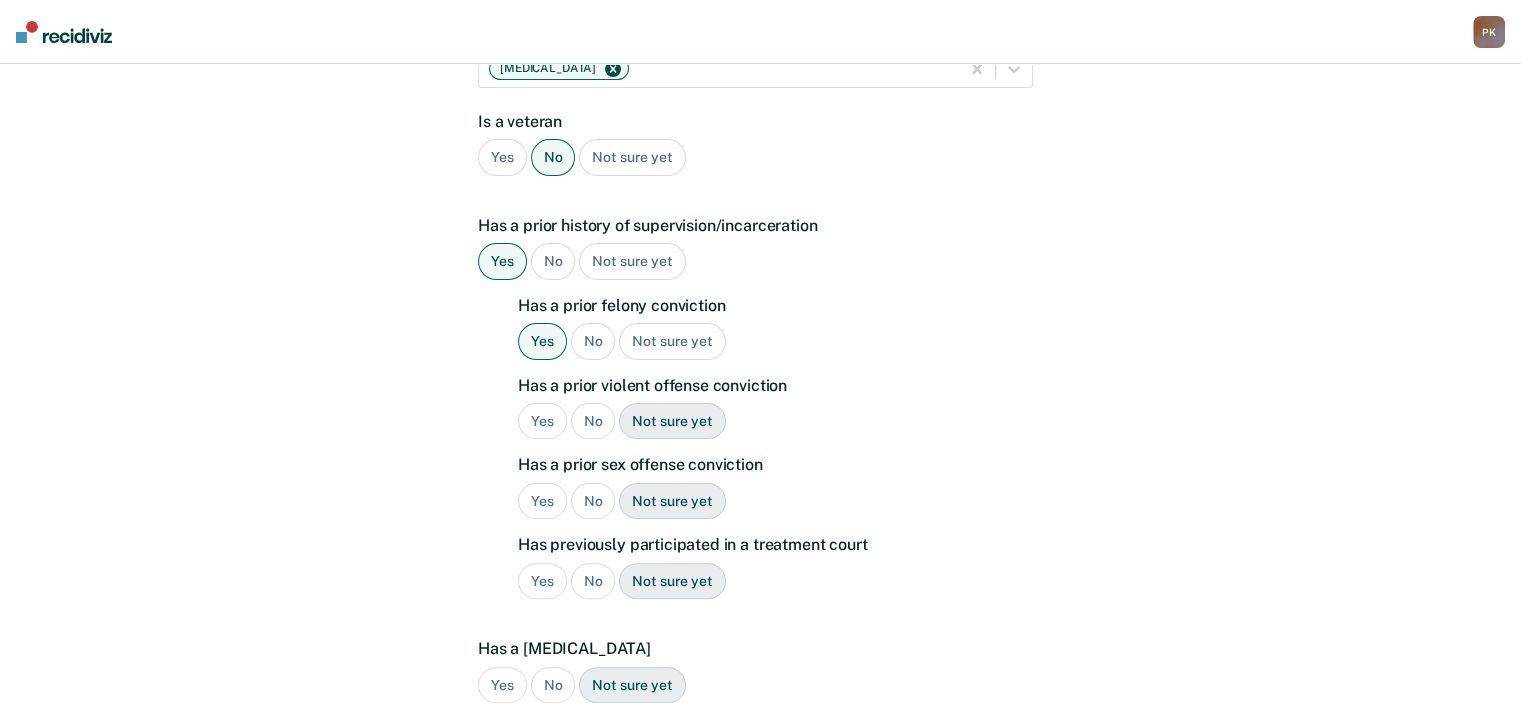 drag, startPoint x: 541, startPoint y: 417, endPoint x: 588, endPoint y: 431, distance: 49.0408 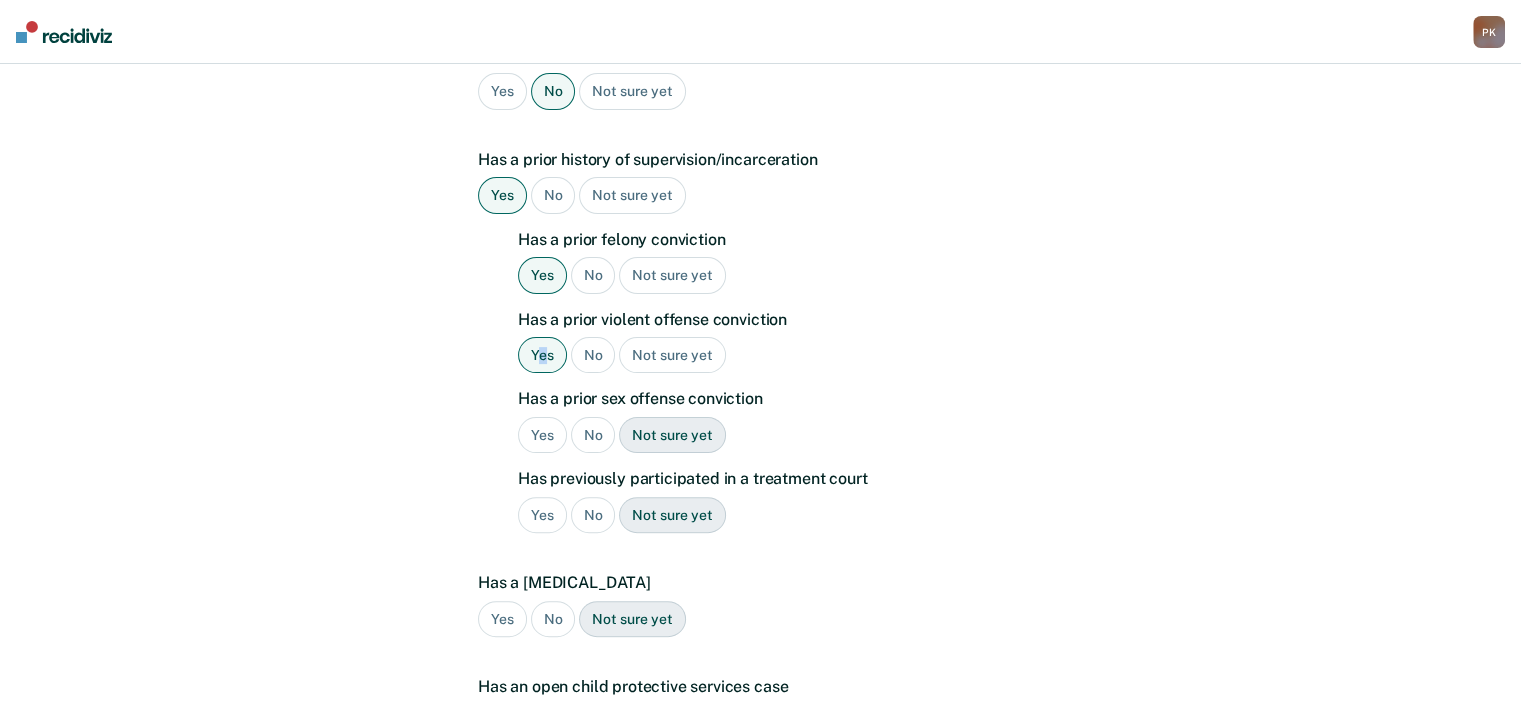 scroll, scrollTop: 510, scrollLeft: 0, axis: vertical 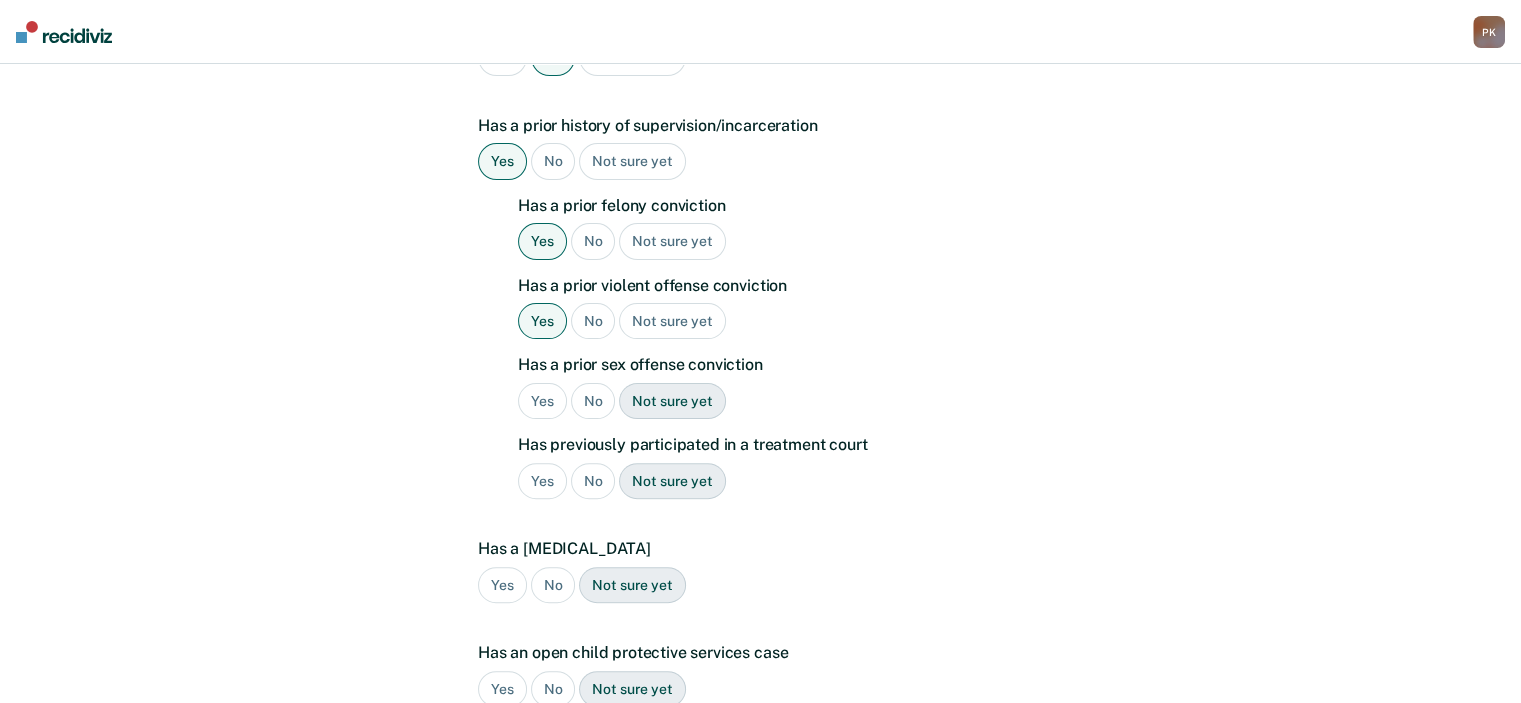 click on "No" at bounding box center [593, 401] 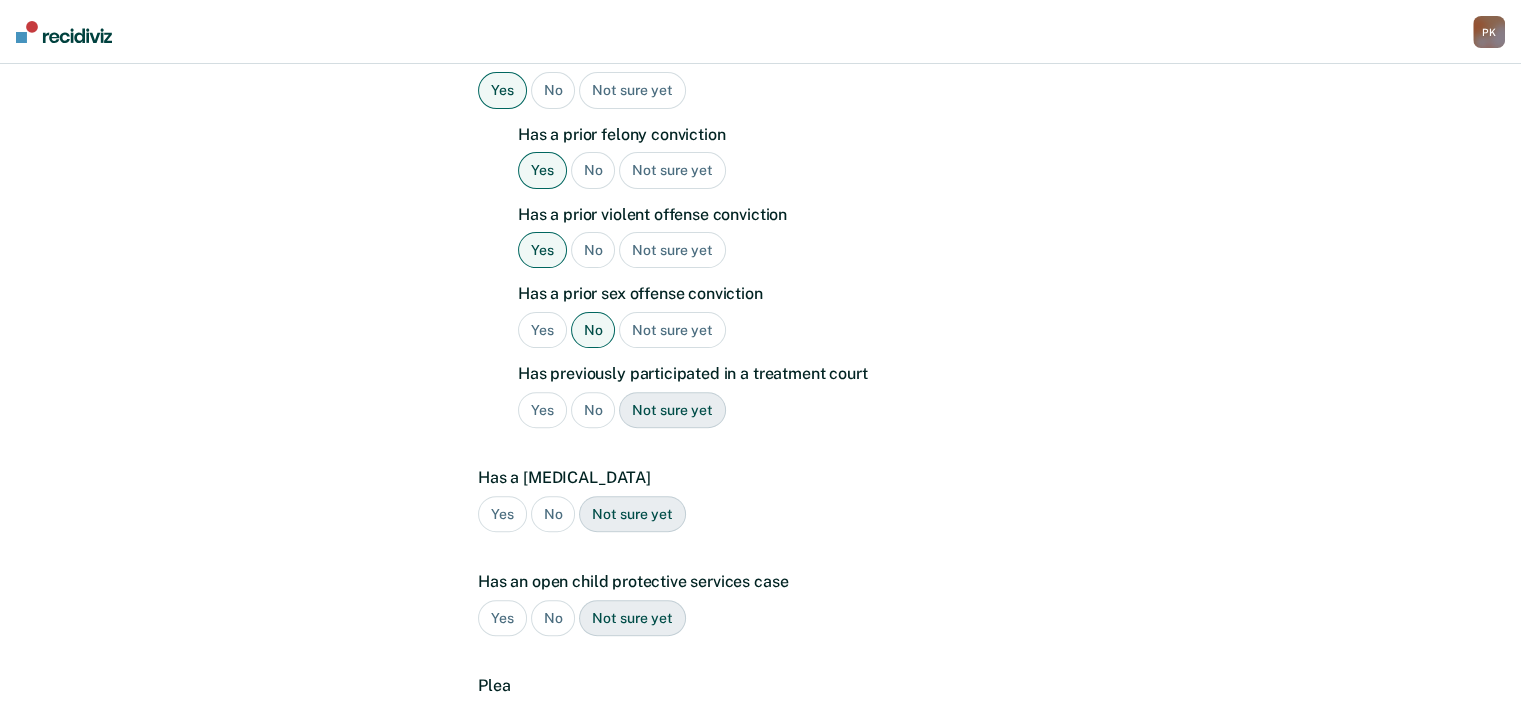 scroll, scrollTop: 610, scrollLeft: 0, axis: vertical 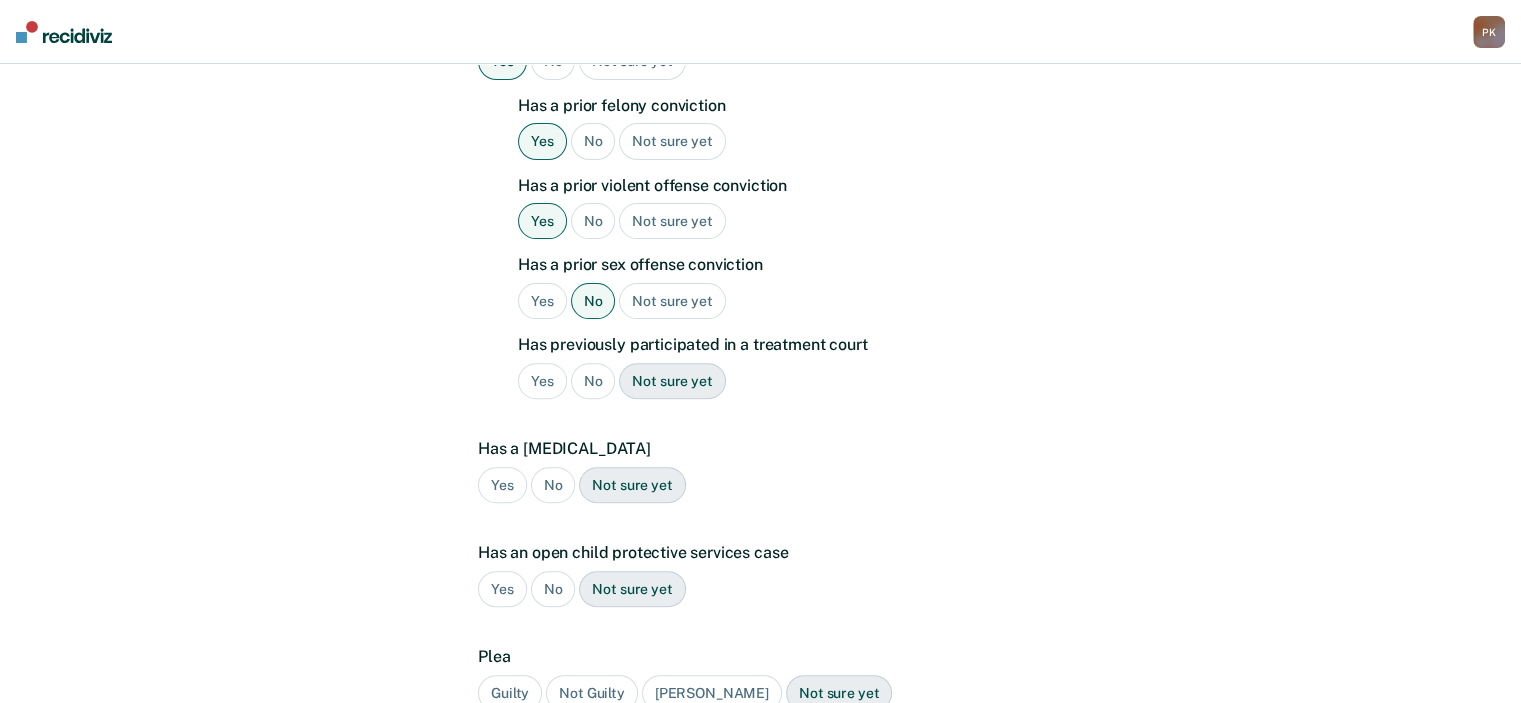 click on "No" at bounding box center [593, 381] 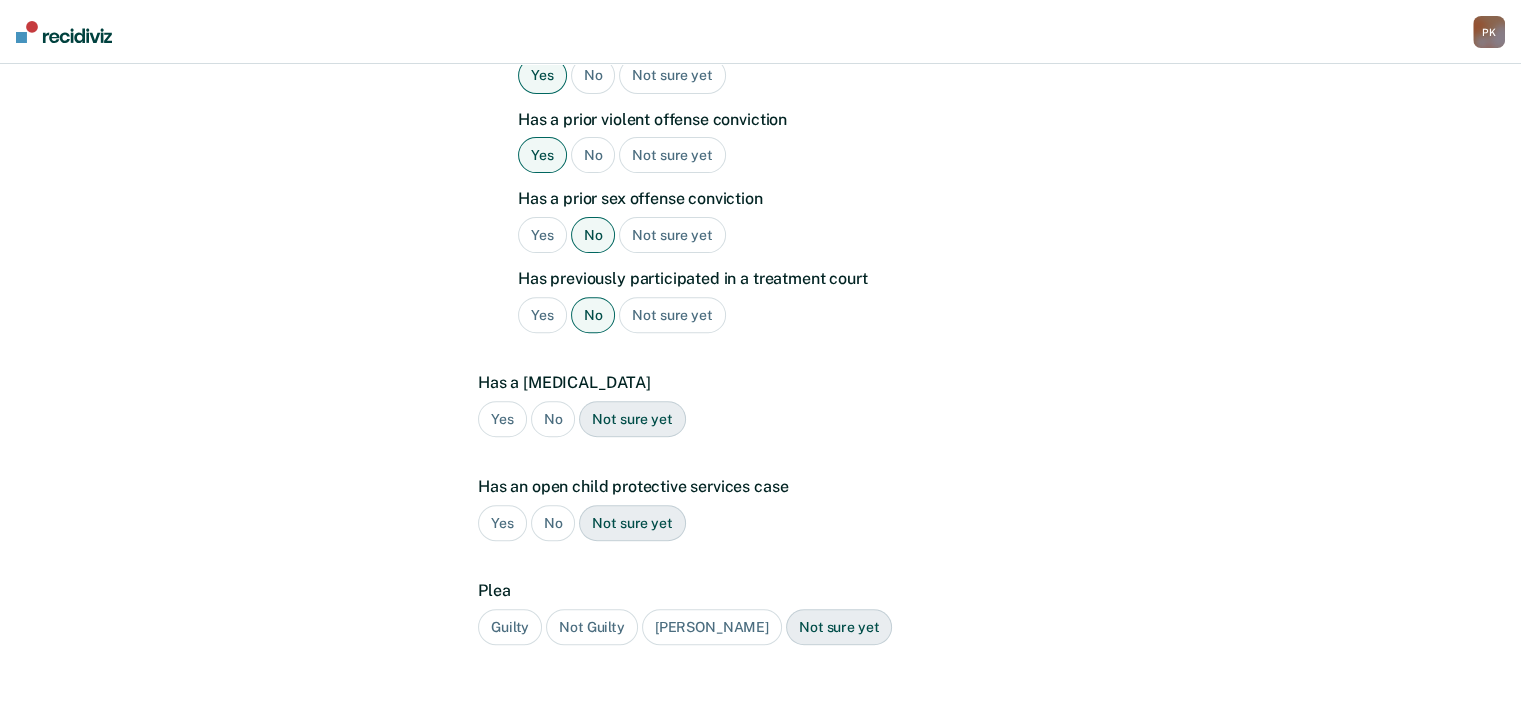 scroll, scrollTop: 710, scrollLeft: 0, axis: vertical 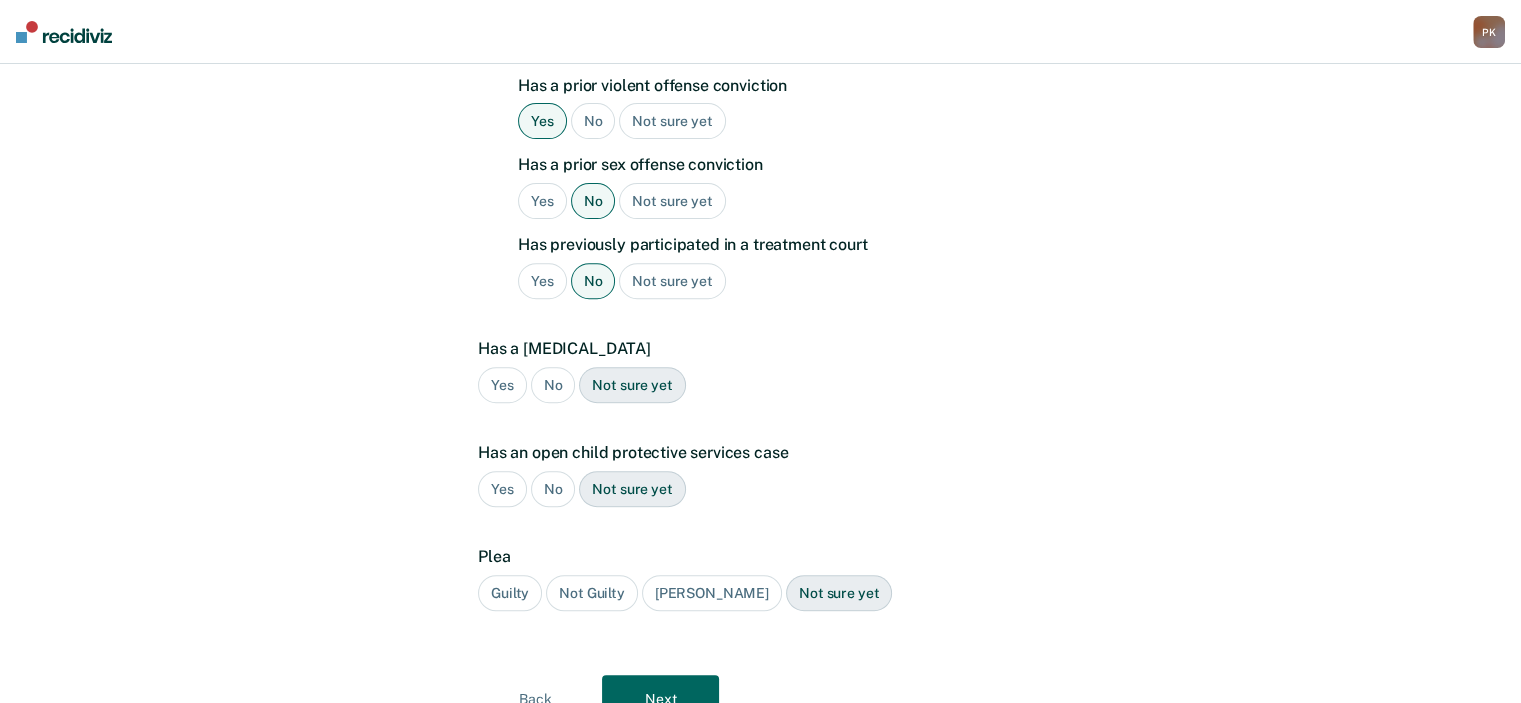 click on "No" at bounding box center (553, 385) 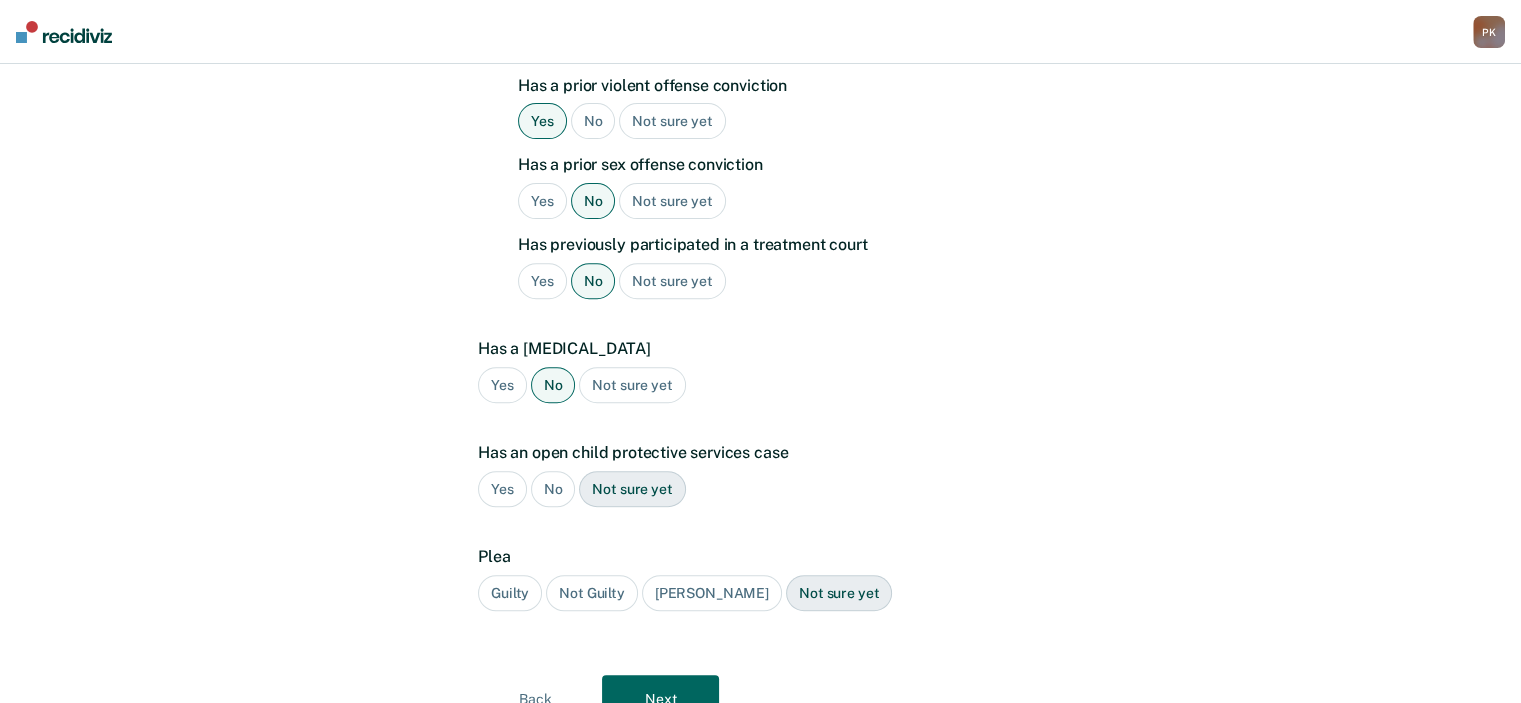 click on "No" at bounding box center (553, 489) 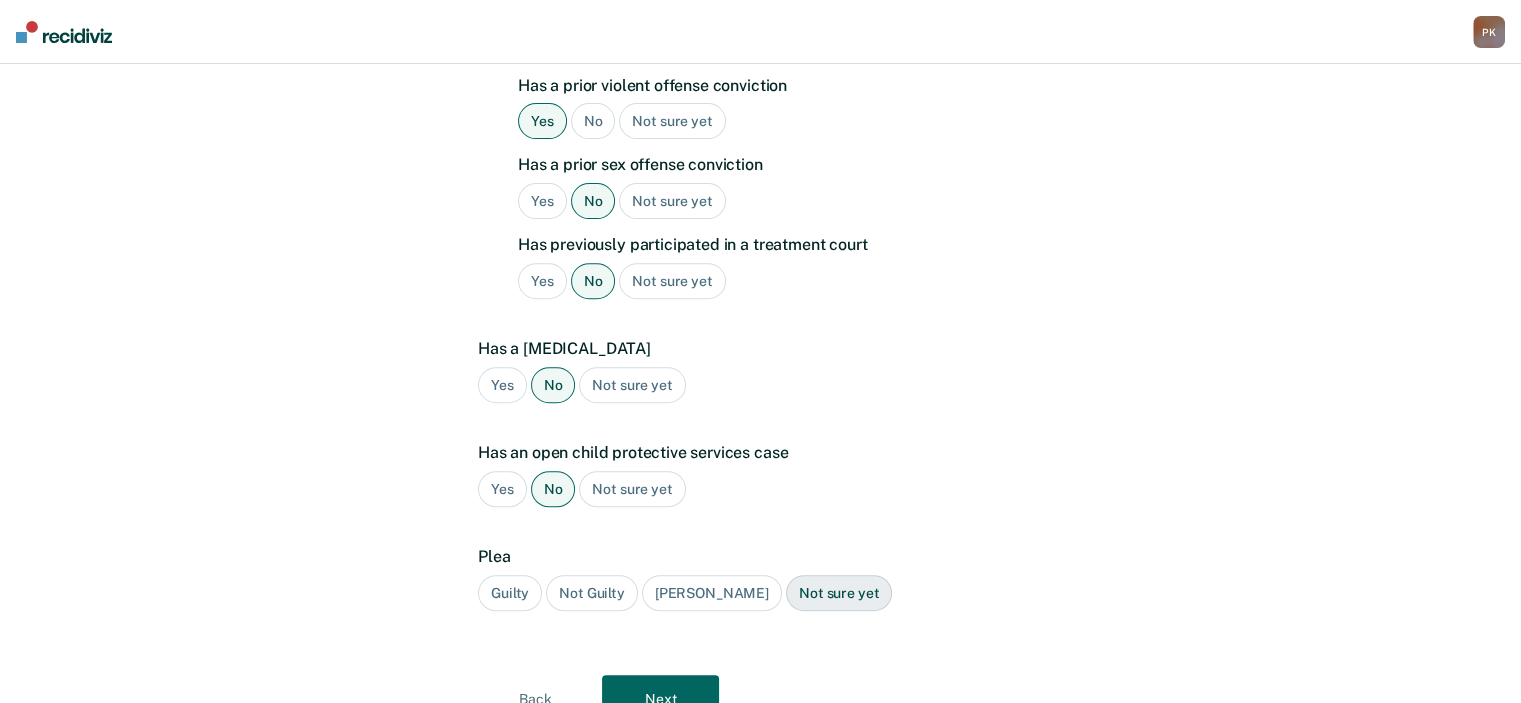 click on "Guilty" at bounding box center [510, 593] 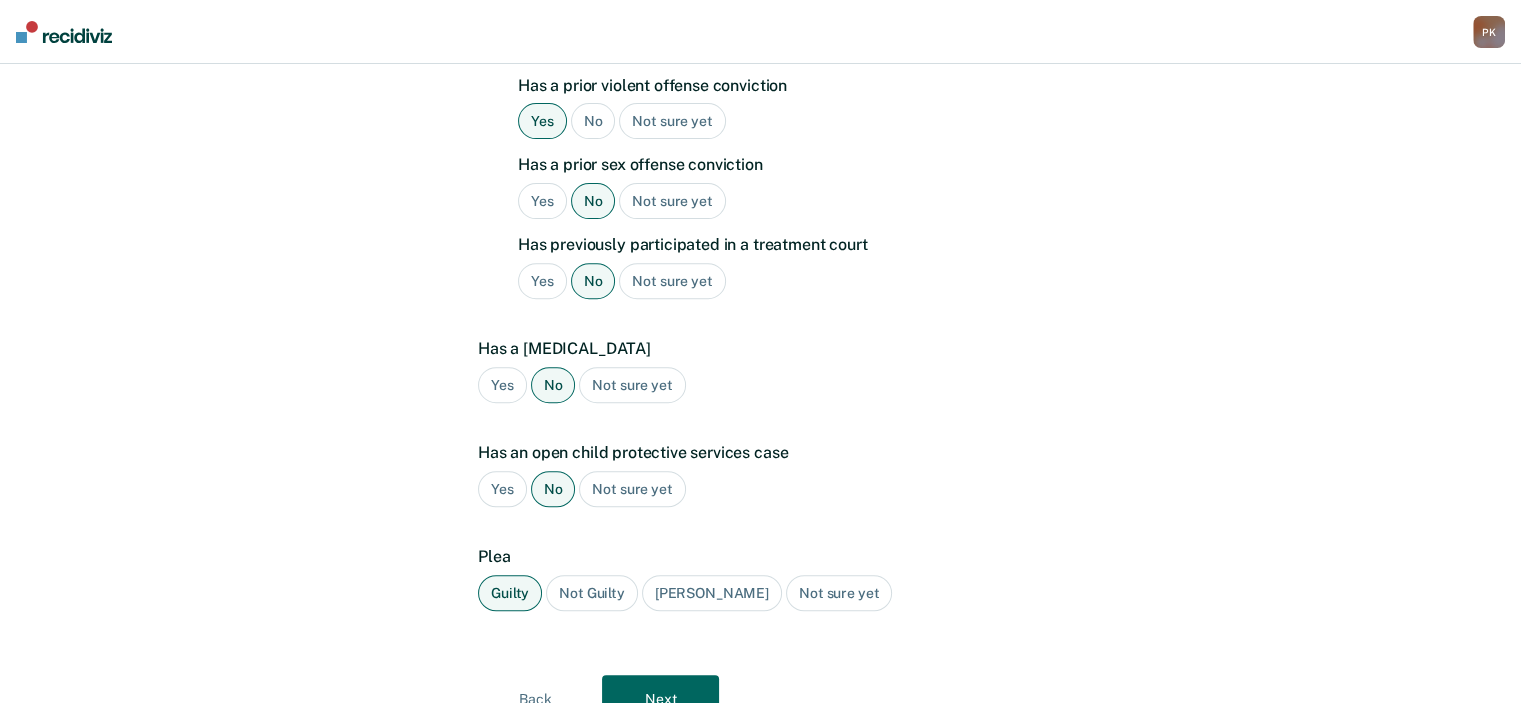 click on "Next" at bounding box center (660, 699) 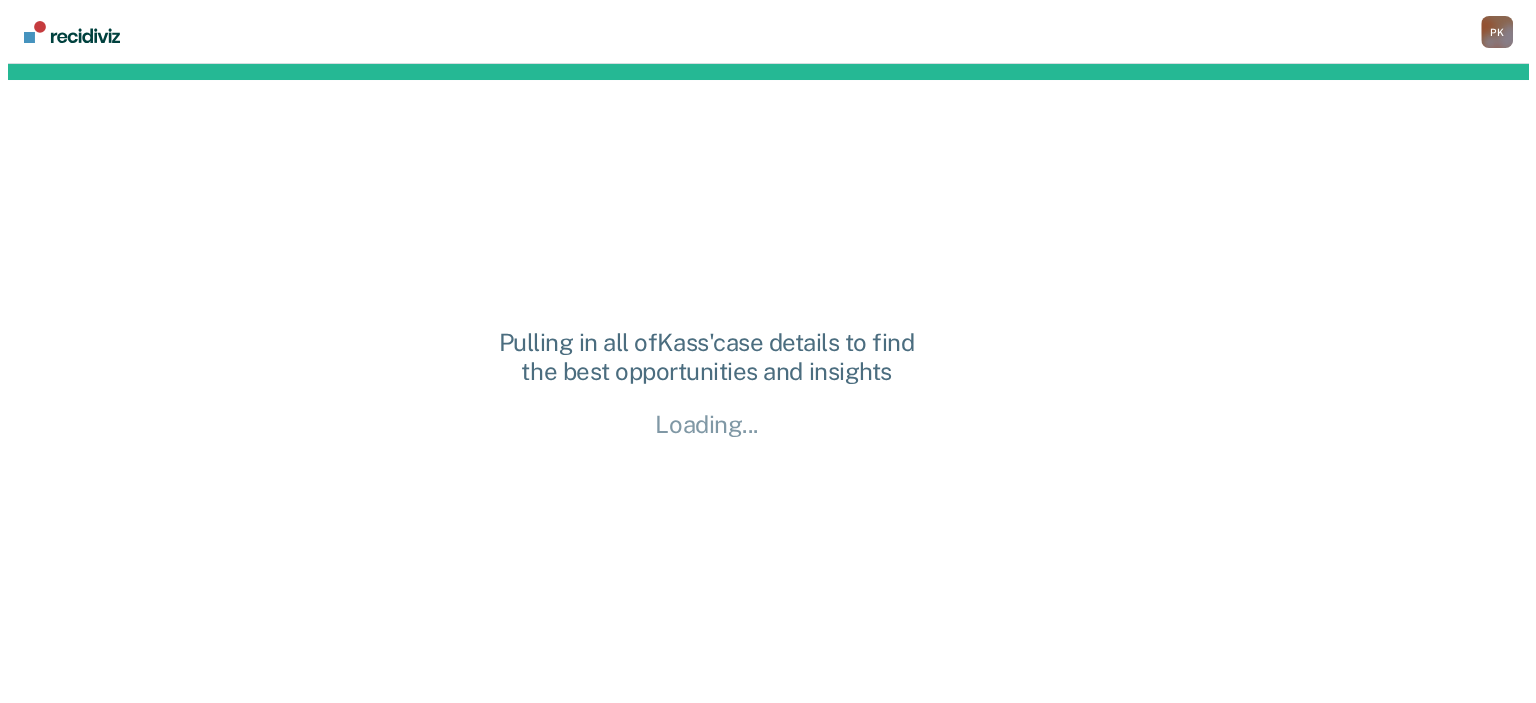 scroll, scrollTop: 0, scrollLeft: 0, axis: both 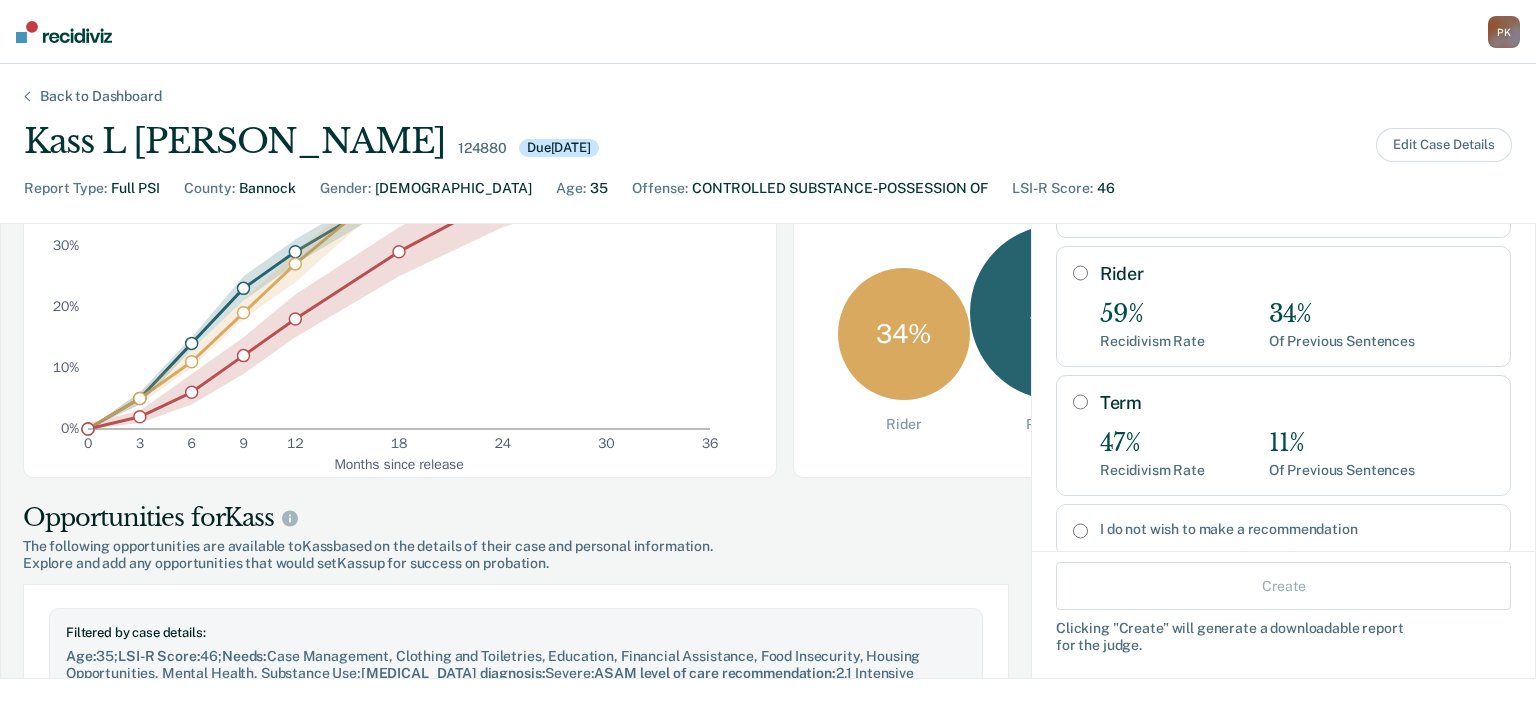click on "Term" at bounding box center (1080, 402) 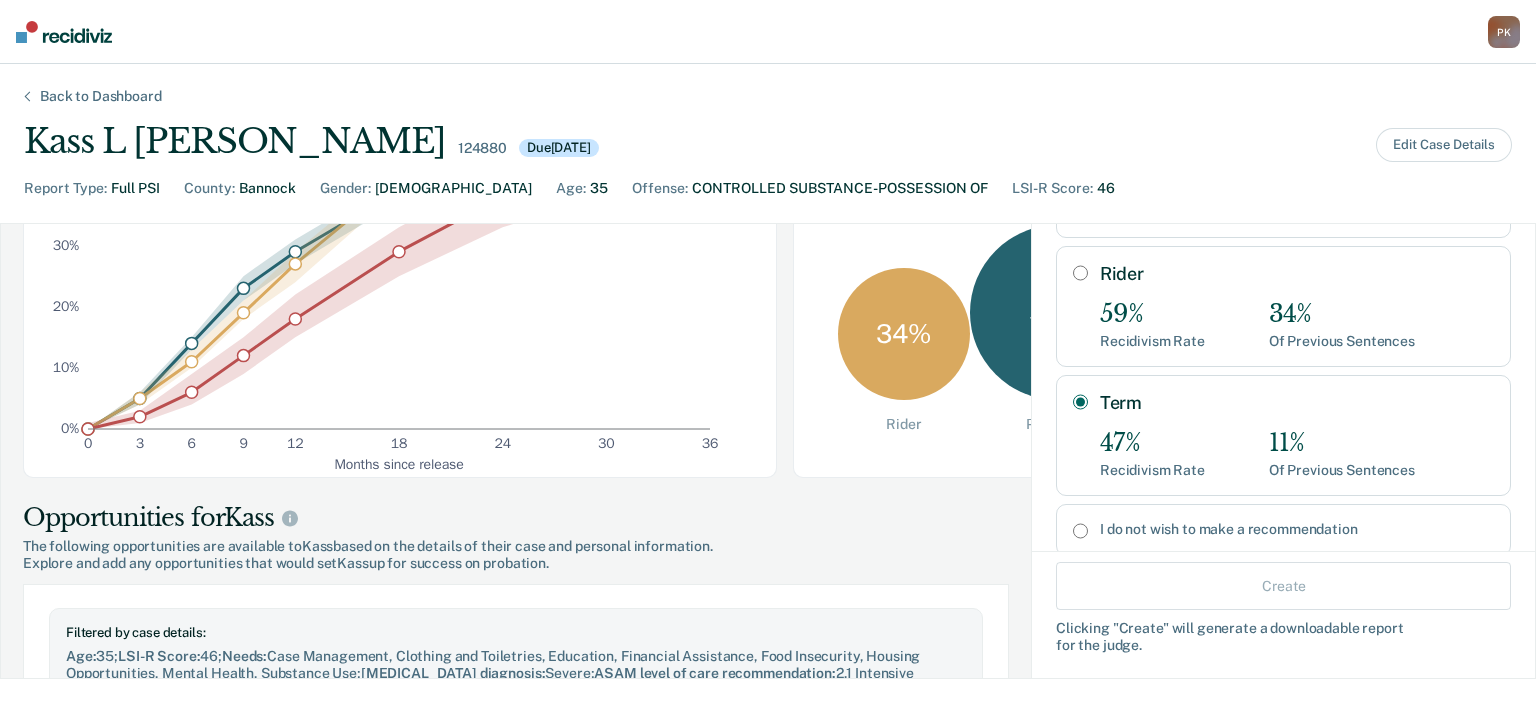 radio on "true" 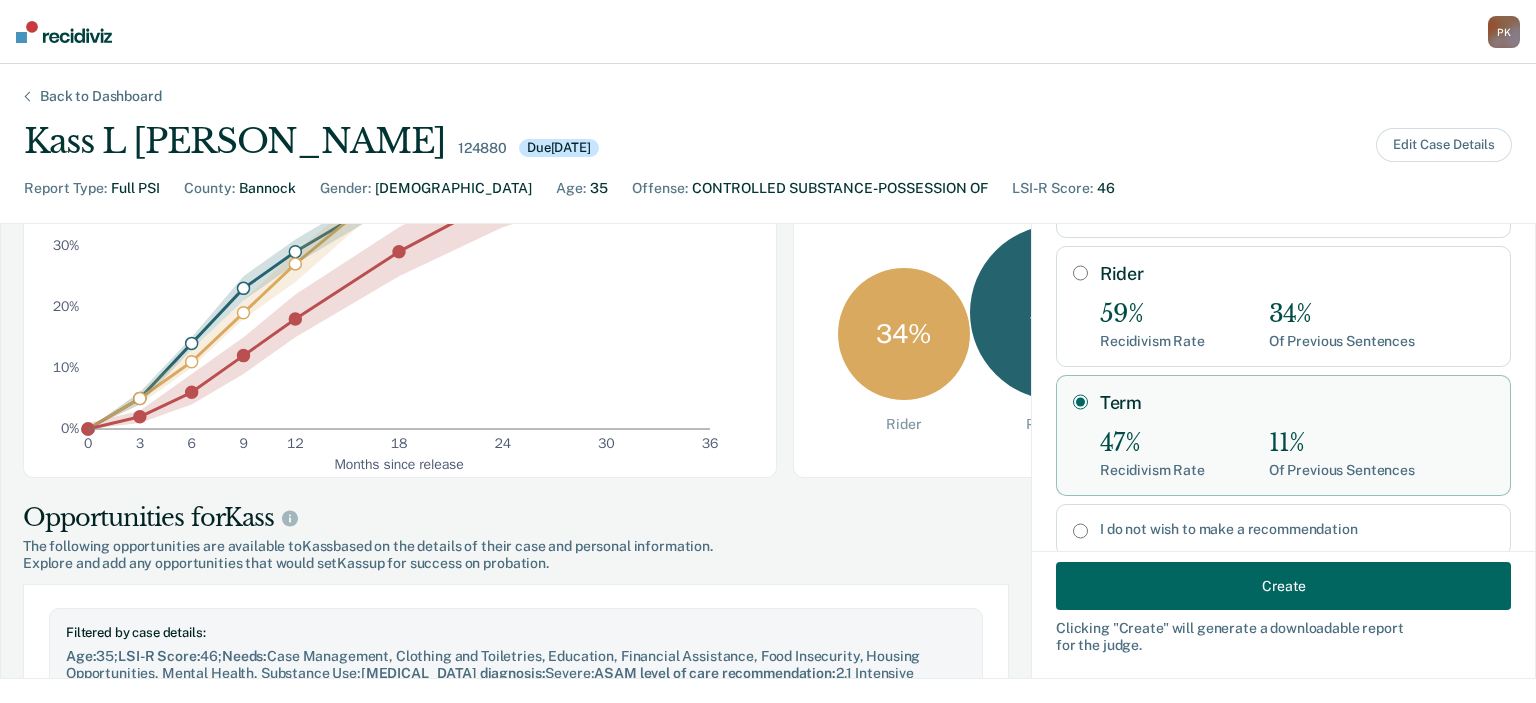 click on "Create" at bounding box center [1283, 586] 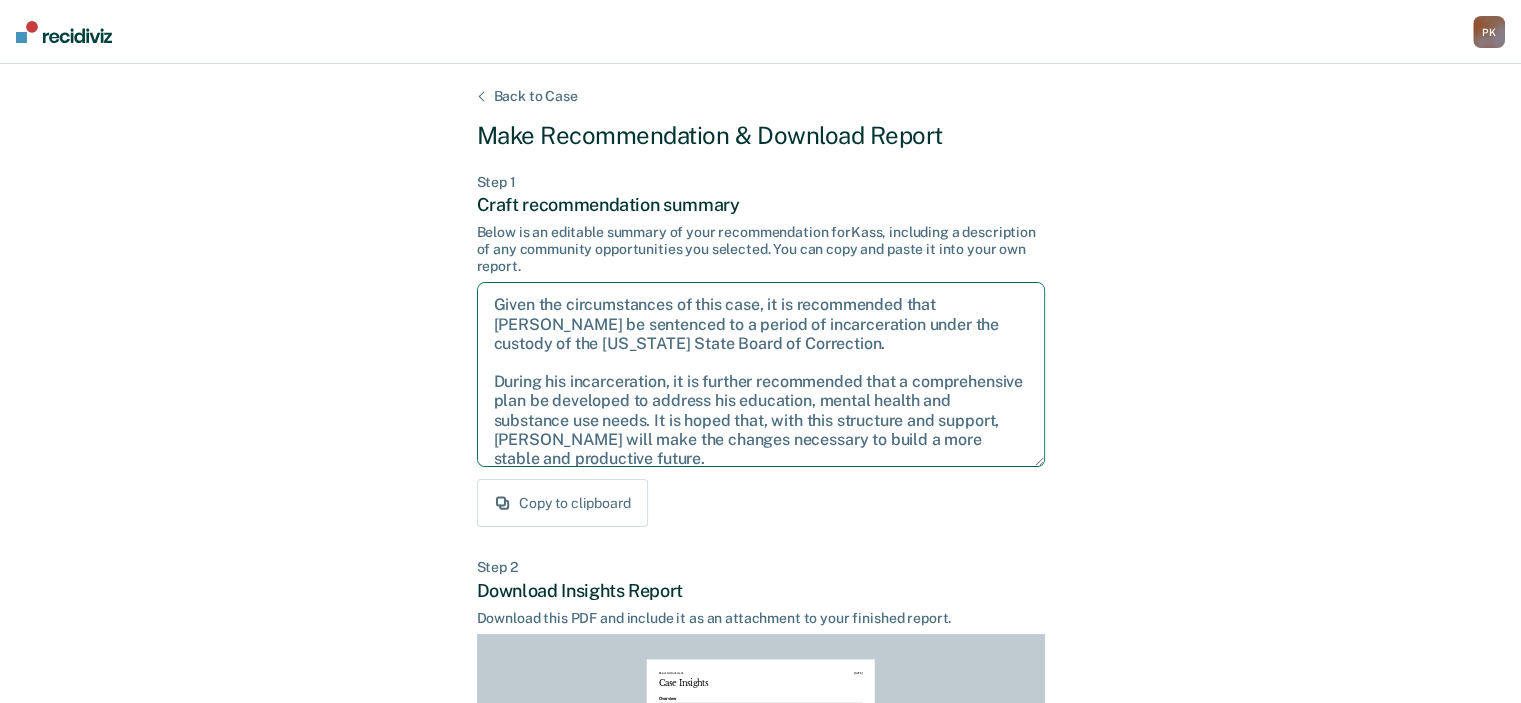 scroll, scrollTop: 13, scrollLeft: 0, axis: vertical 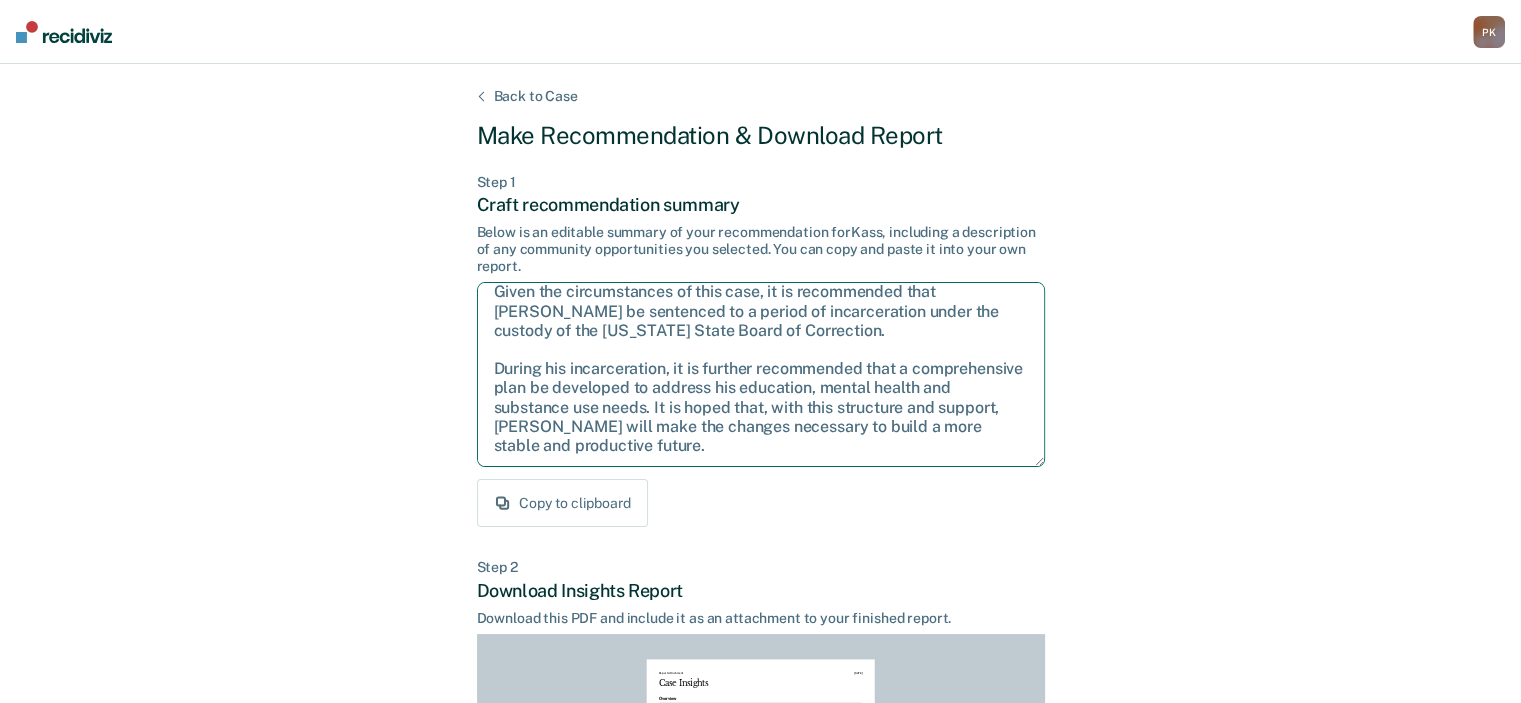 drag, startPoint x: 492, startPoint y: 302, endPoint x: 729, endPoint y: 449, distance: 278.8871 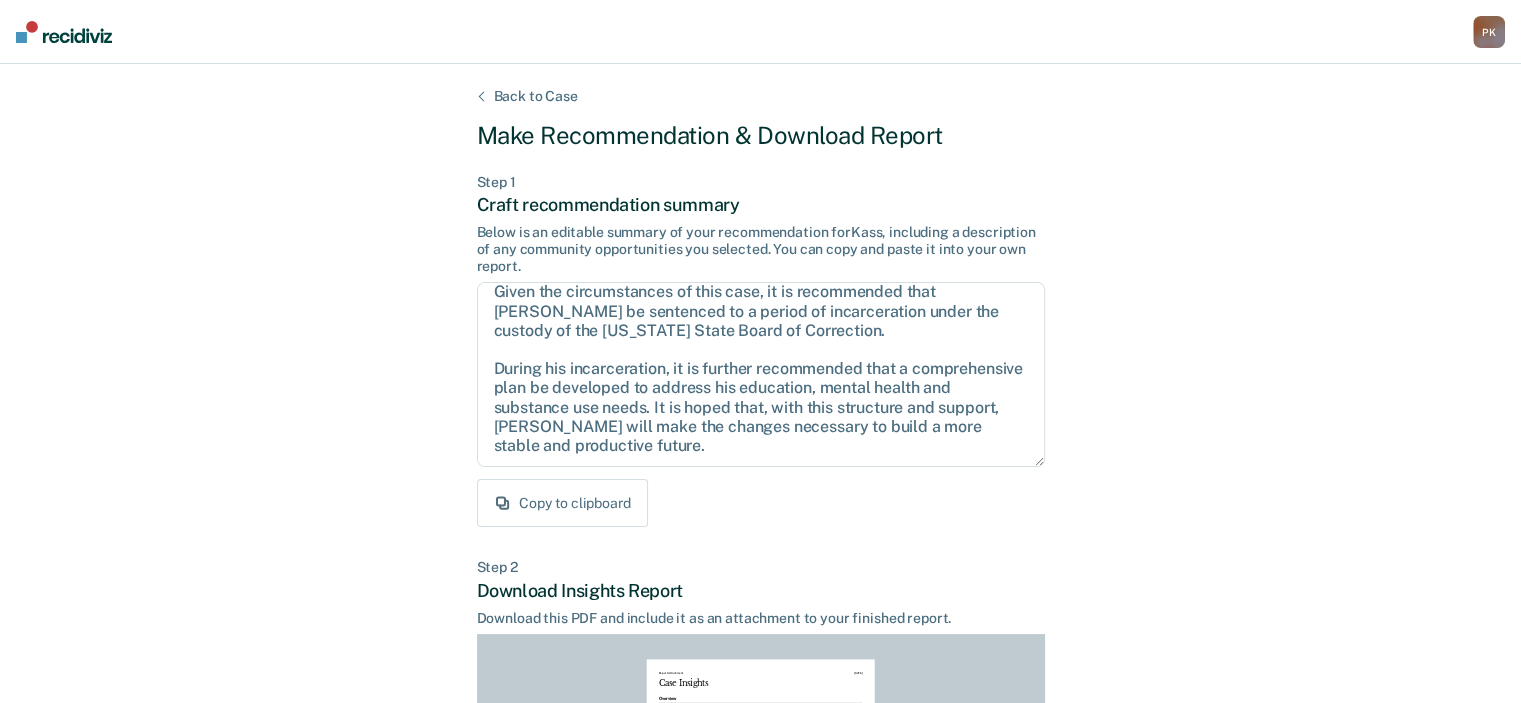 click on "Copy to clipboard" at bounding box center (761, 503) 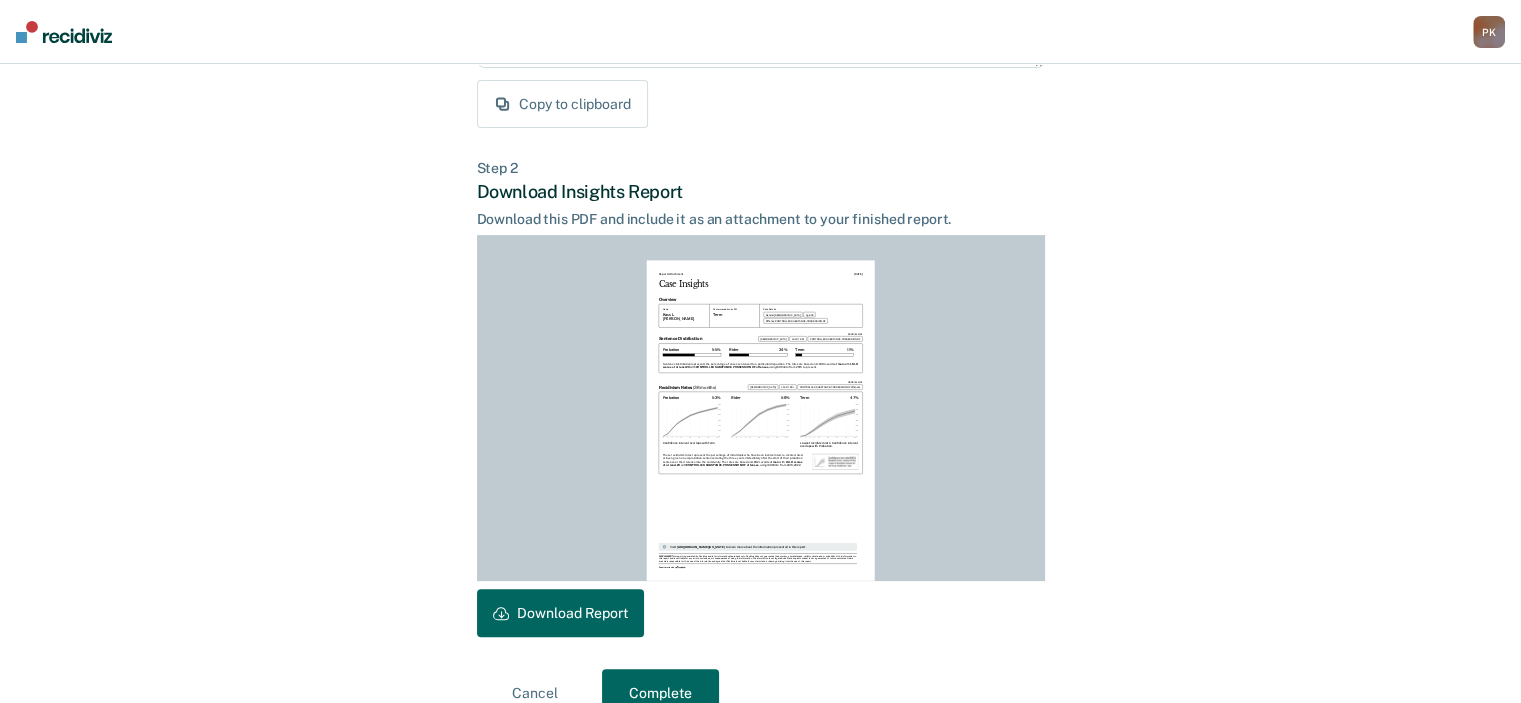 scroll, scrollTop: 436, scrollLeft: 0, axis: vertical 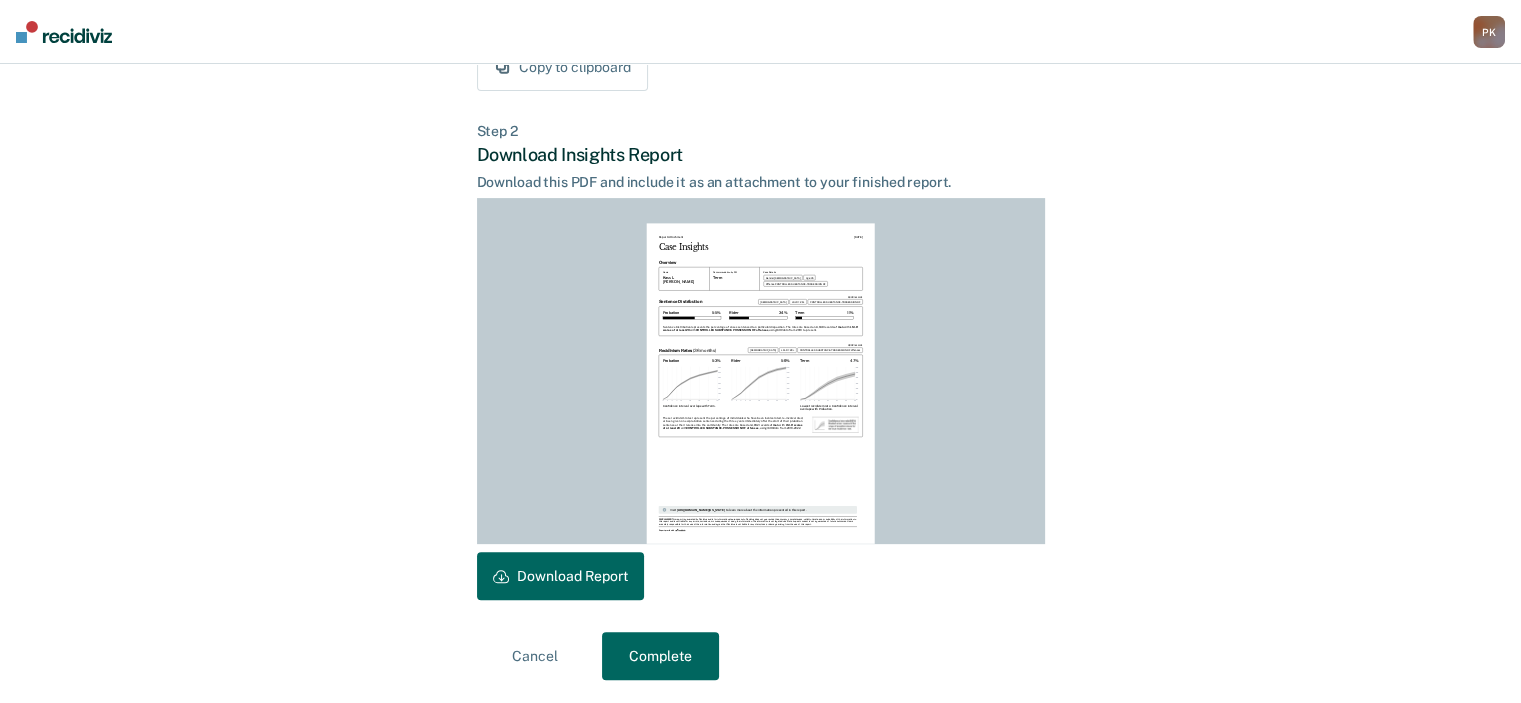 click on "Download Report" at bounding box center (560, 576) 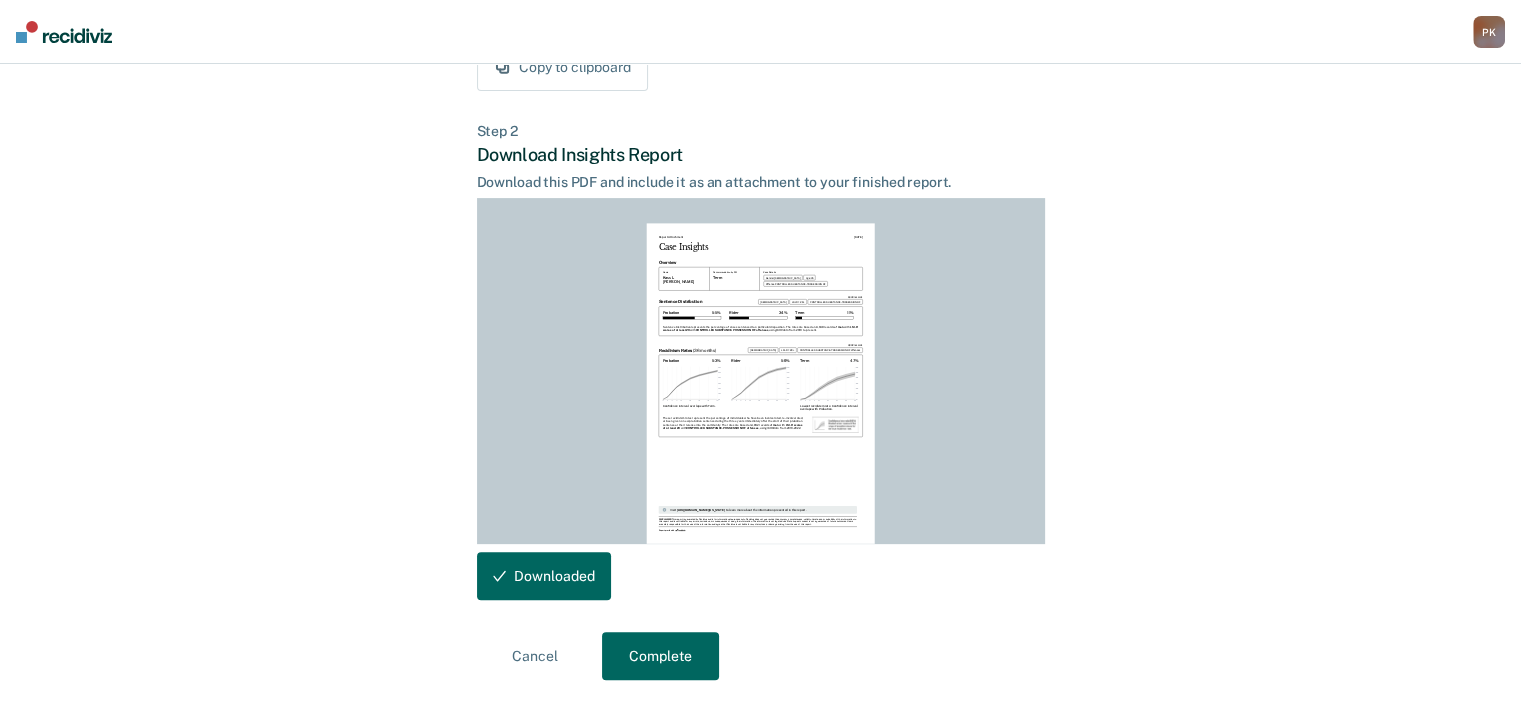 scroll, scrollTop: 436, scrollLeft: 0, axis: vertical 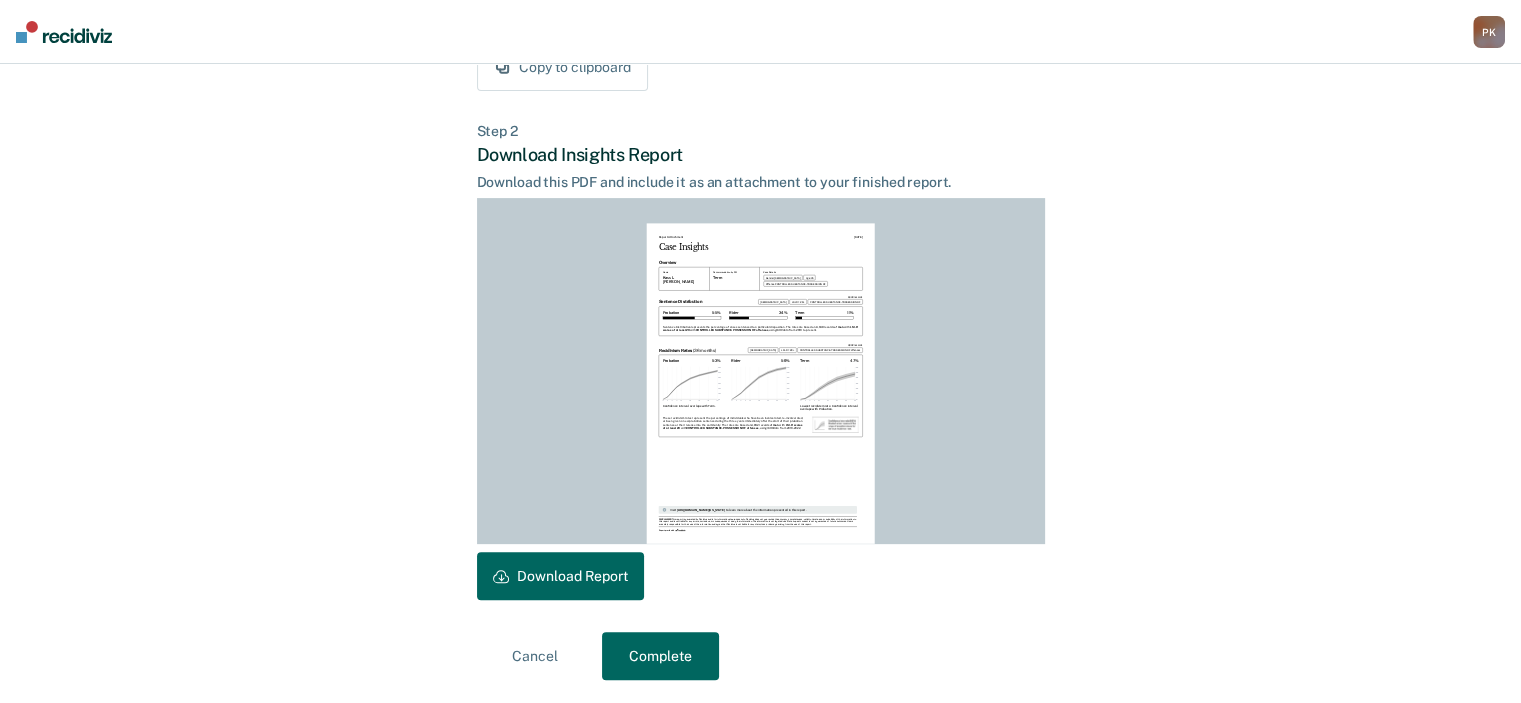 click on "Complete" at bounding box center (660, 656) 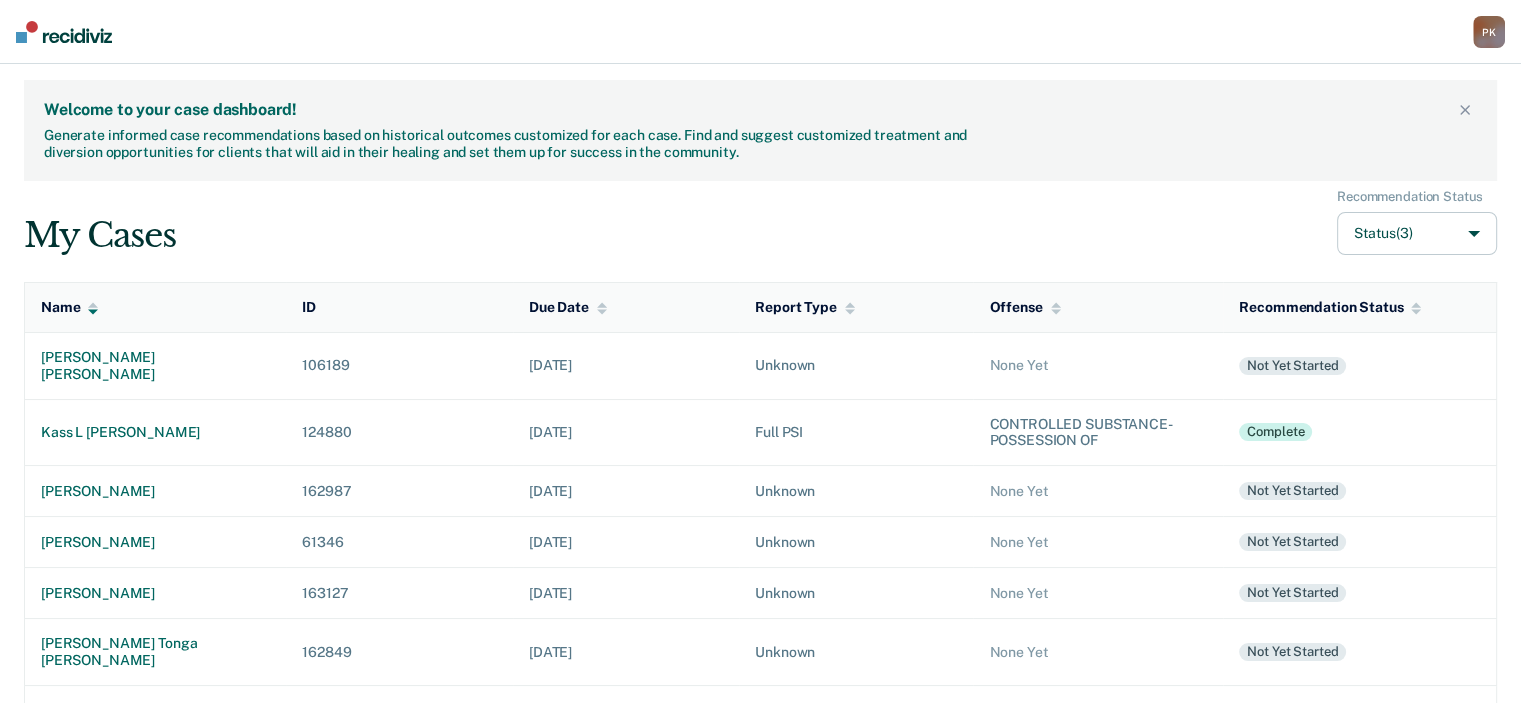scroll, scrollTop: 0, scrollLeft: 0, axis: both 